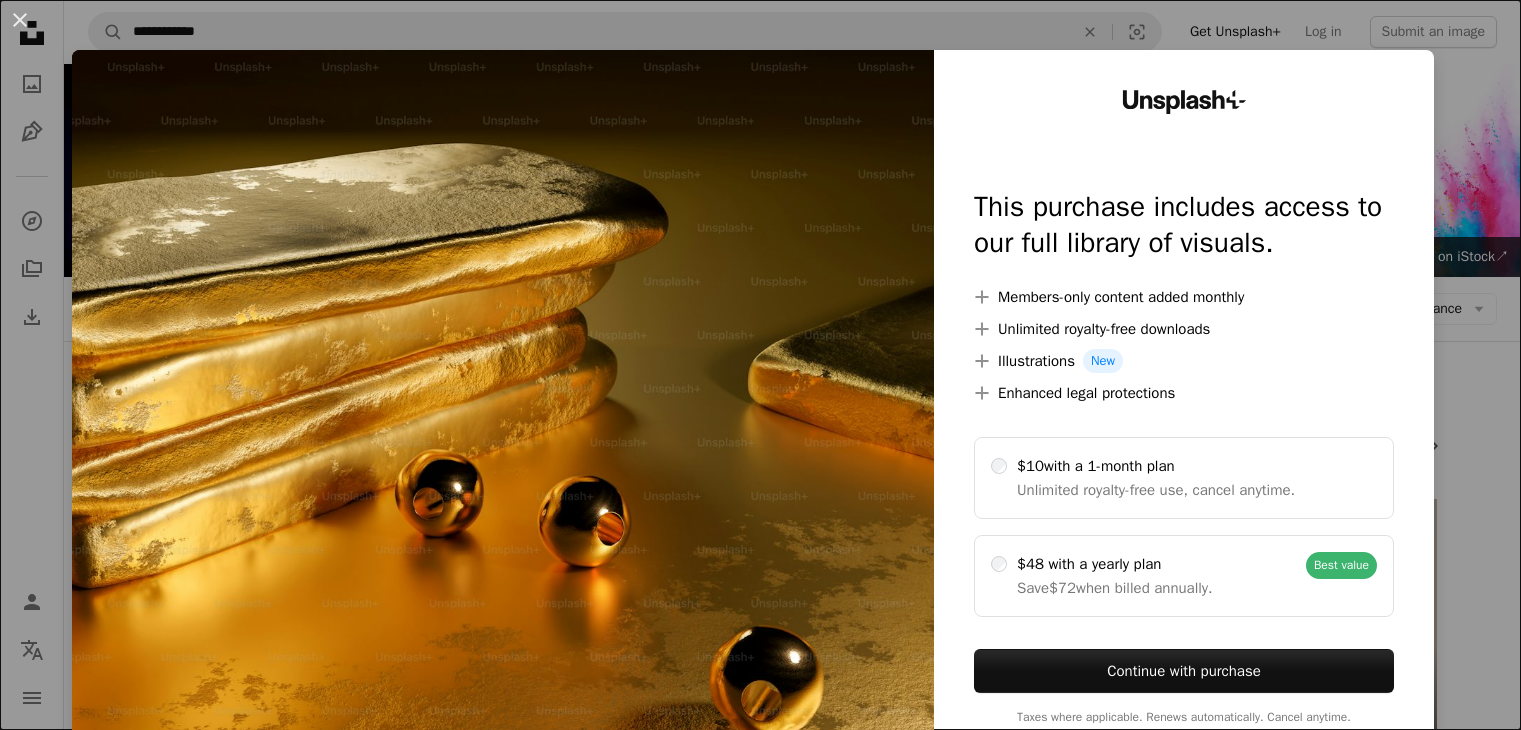 scroll, scrollTop: 616, scrollLeft: 0, axis: vertical 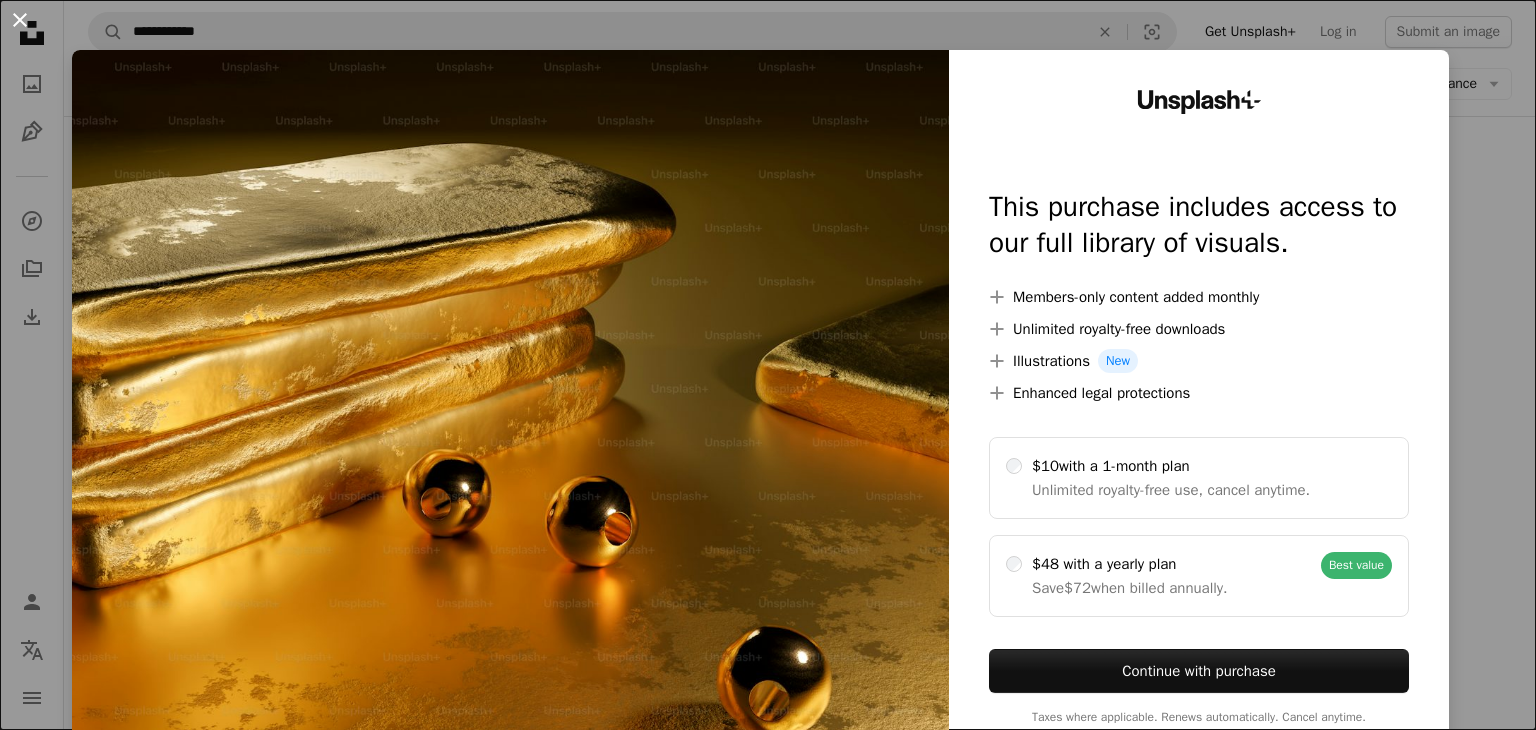 click on "An X shape" at bounding box center (20, 20) 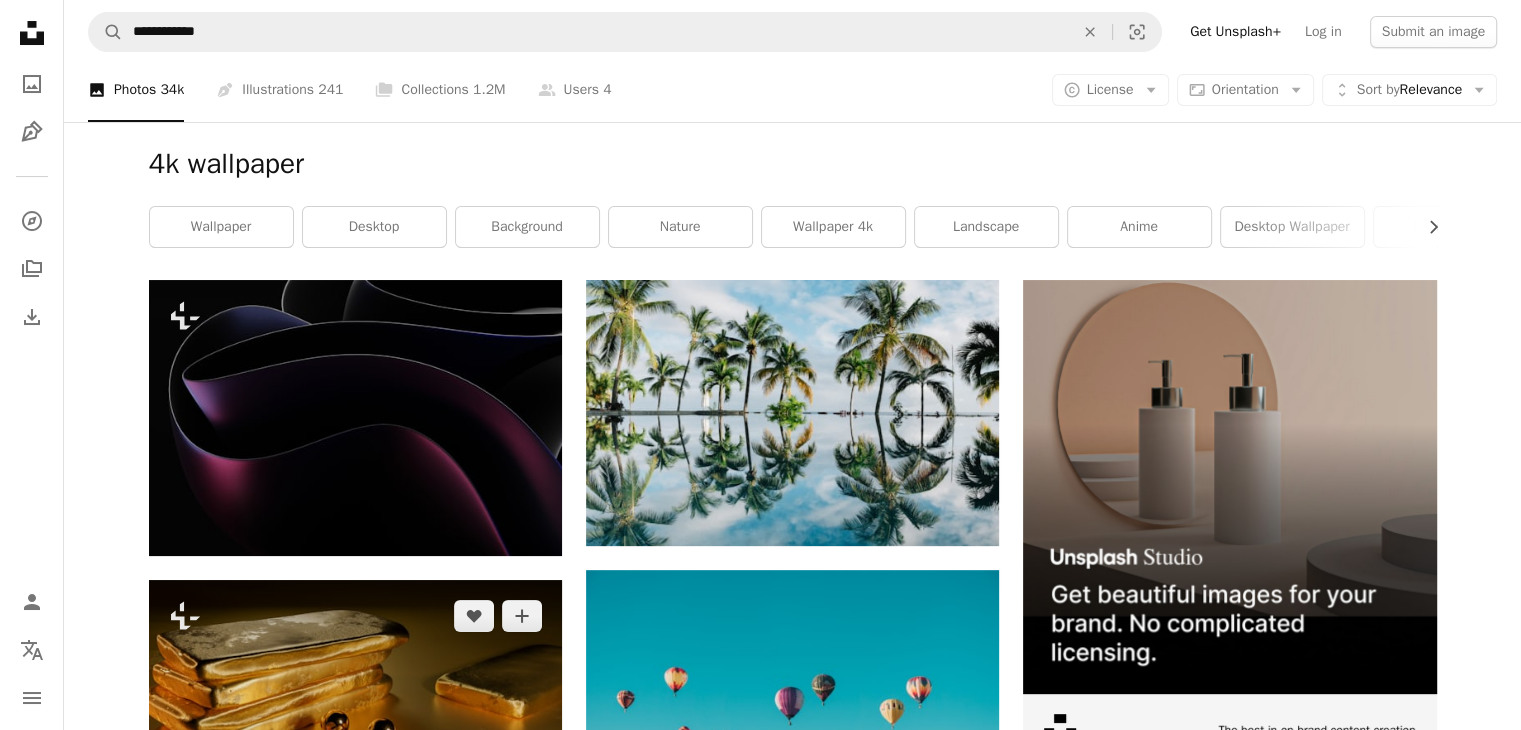 scroll, scrollTop: 0, scrollLeft: 0, axis: both 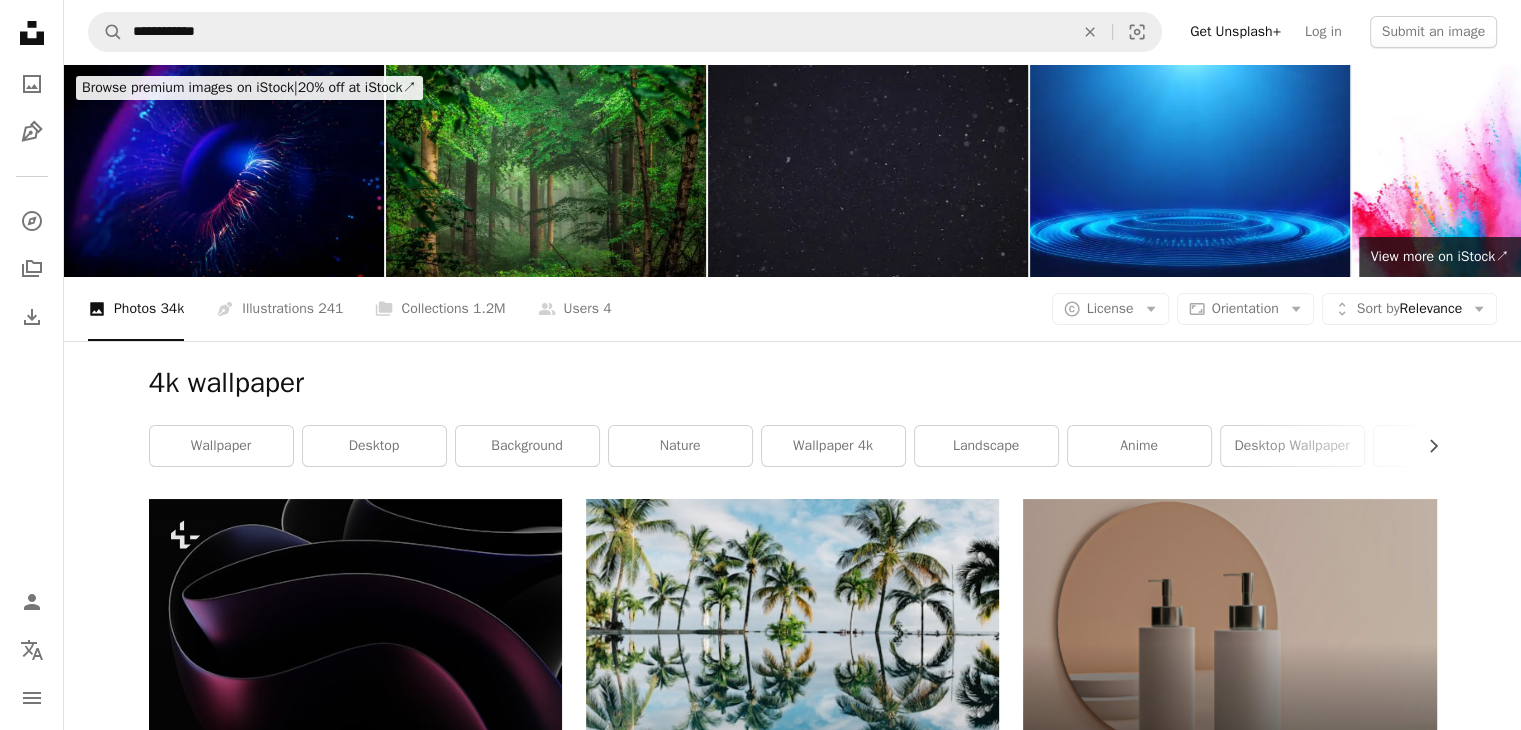 click on "4k wallpaper" at bounding box center [793, 383] 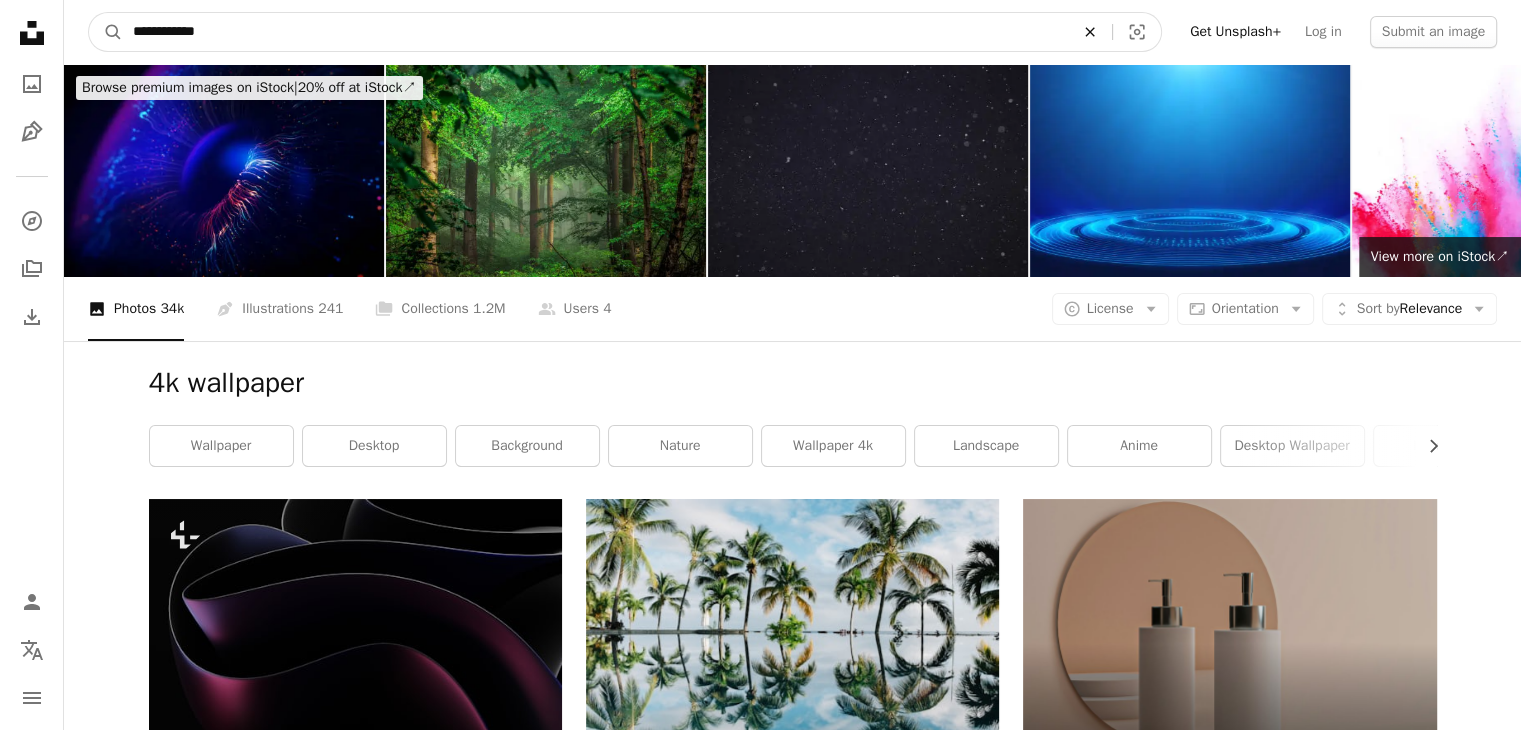 click 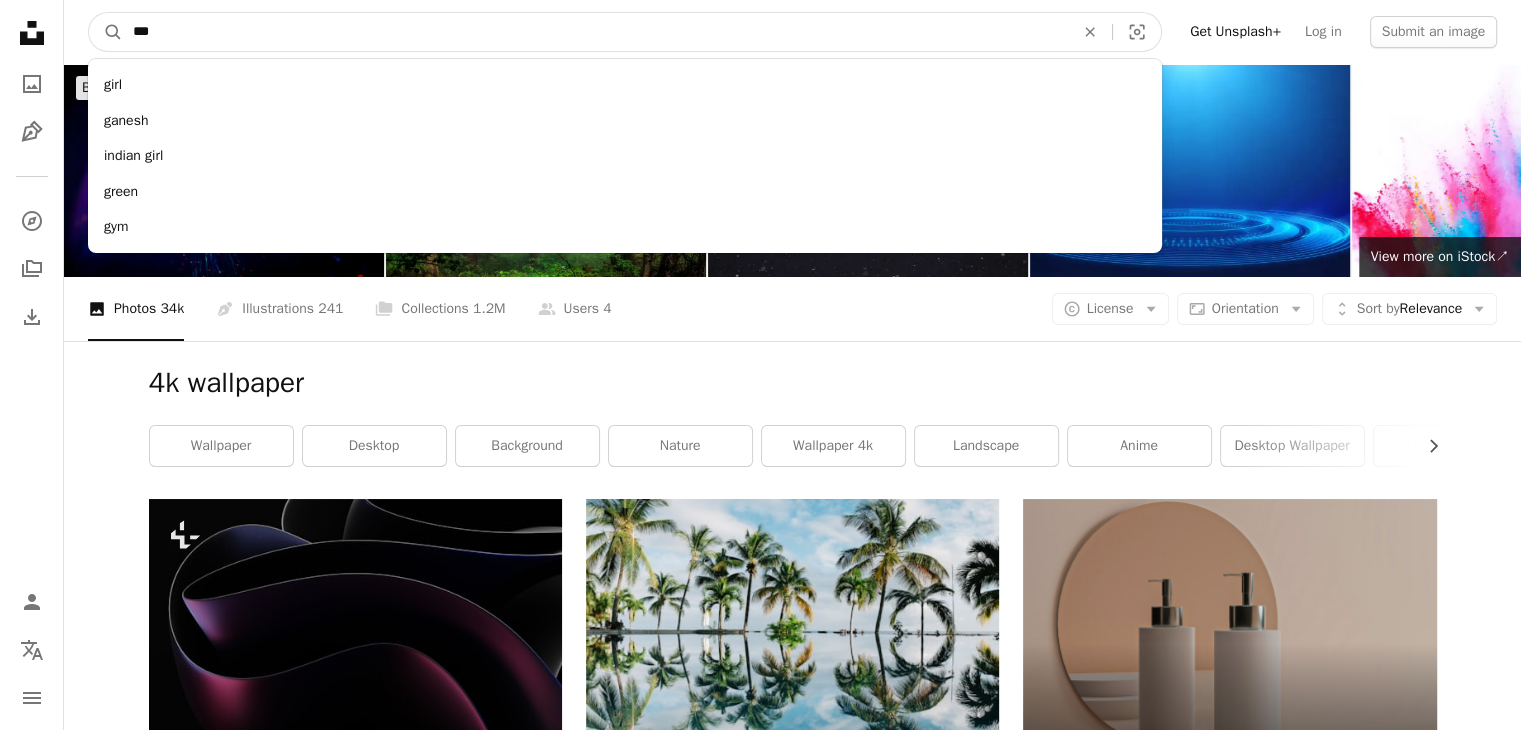 type on "****" 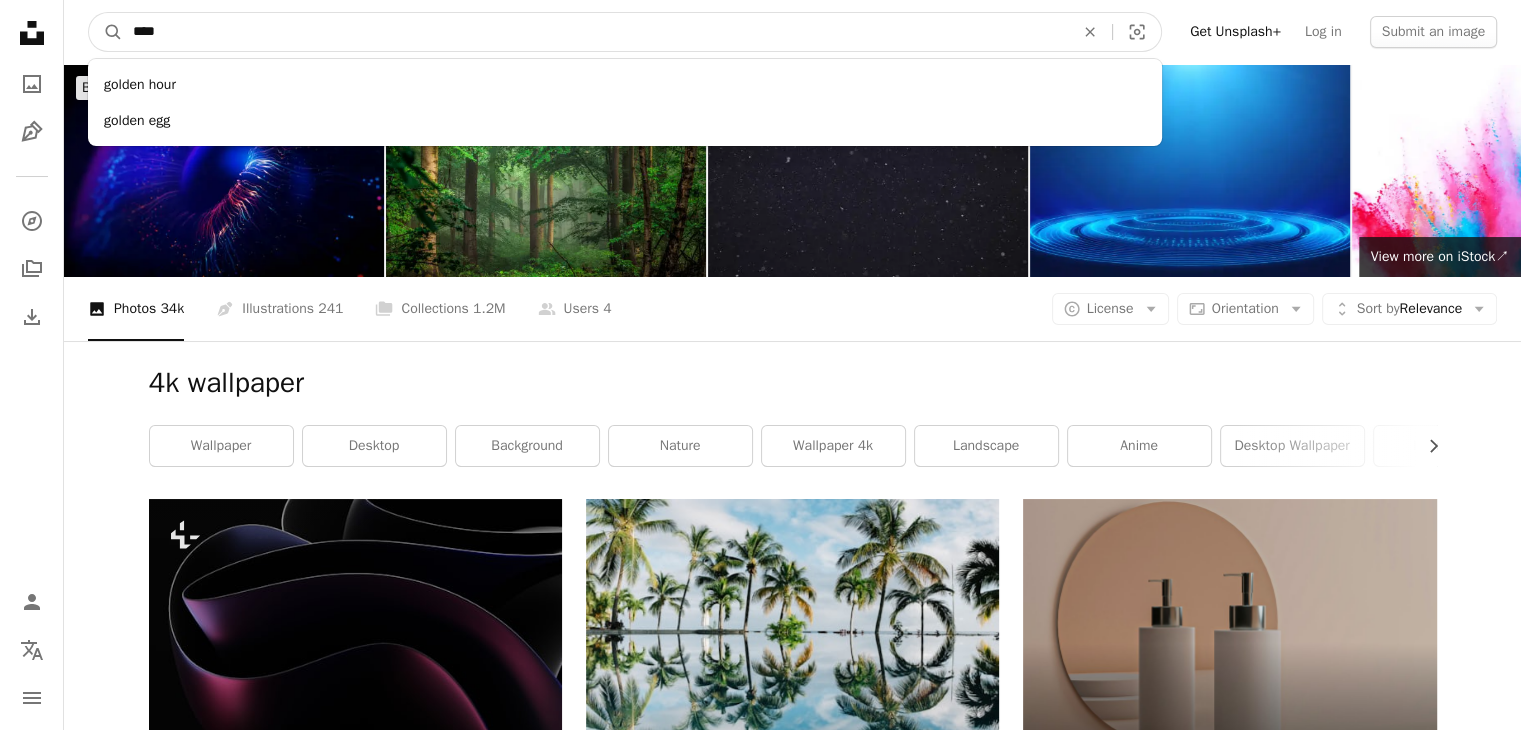 click on "A magnifying glass" at bounding box center [106, 32] 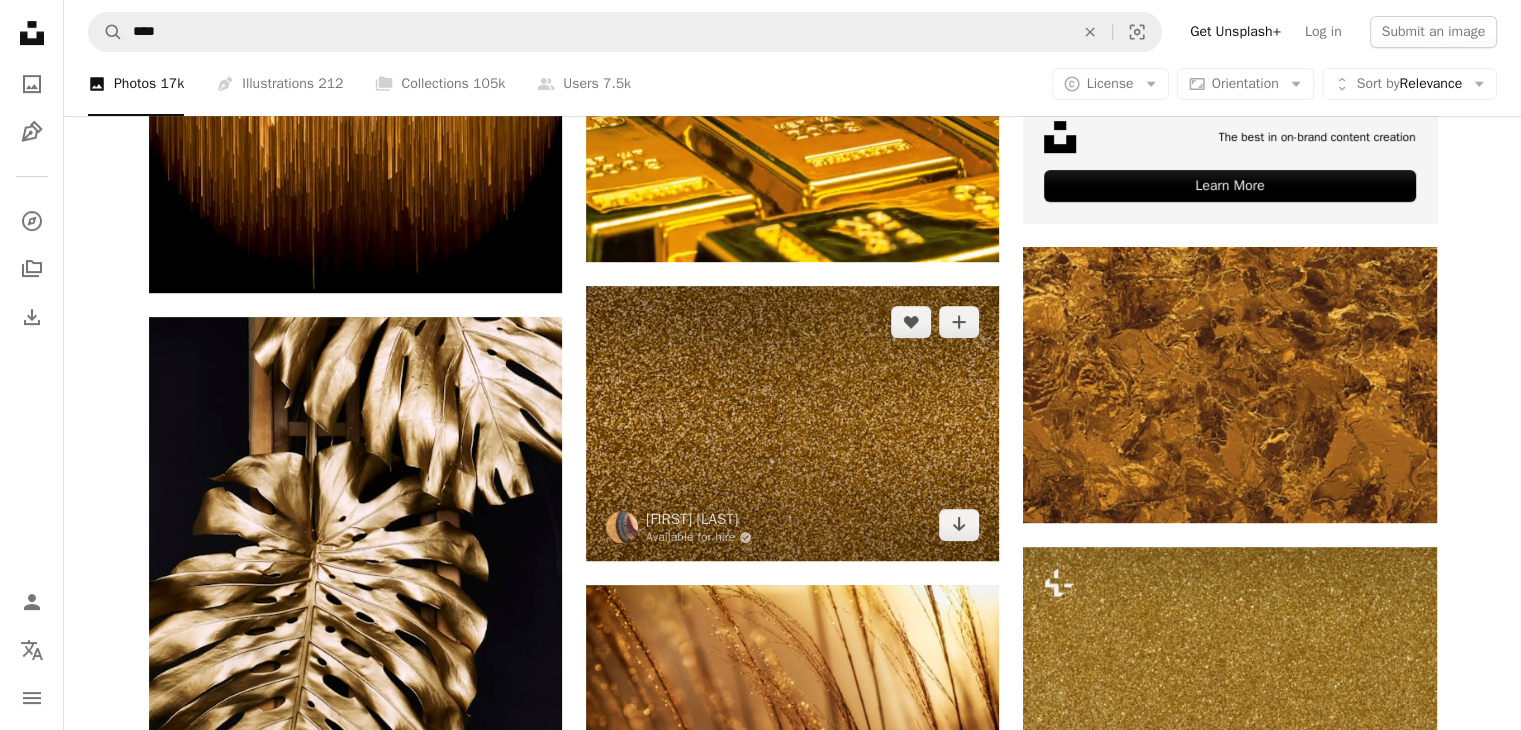 scroll, scrollTop: 812, scrollLeft: 0, axis: vertical 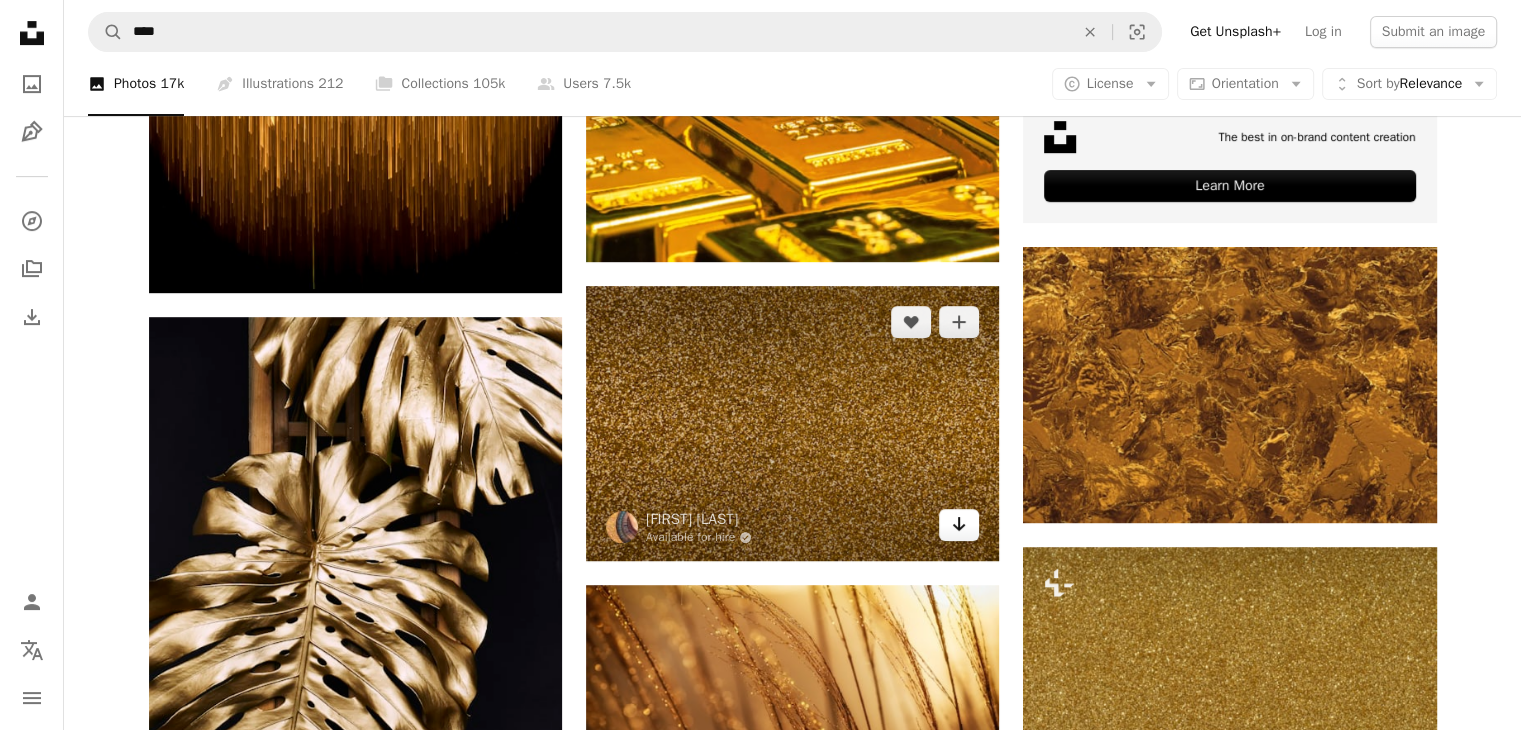 click on "Arrow pointing down" 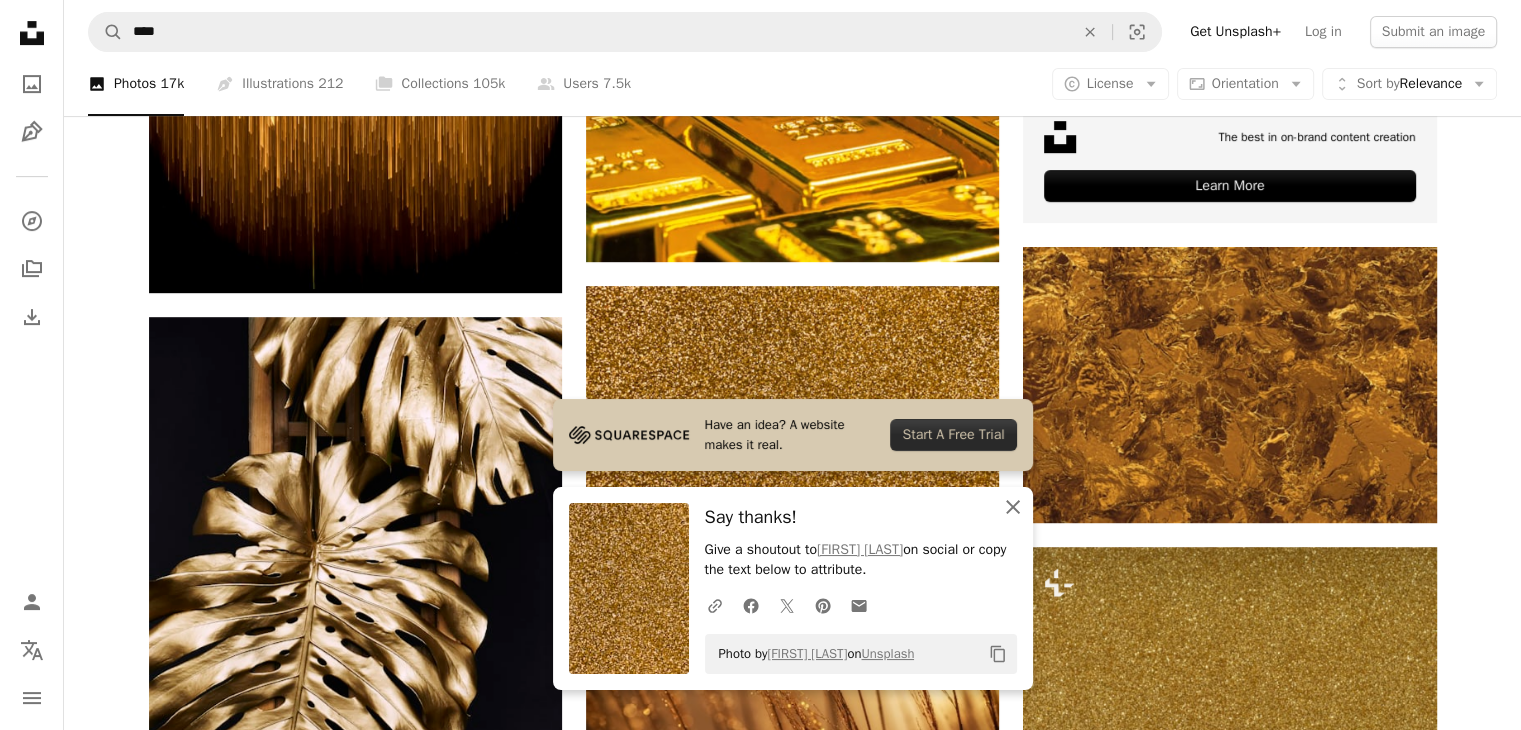 click on "An X shape" 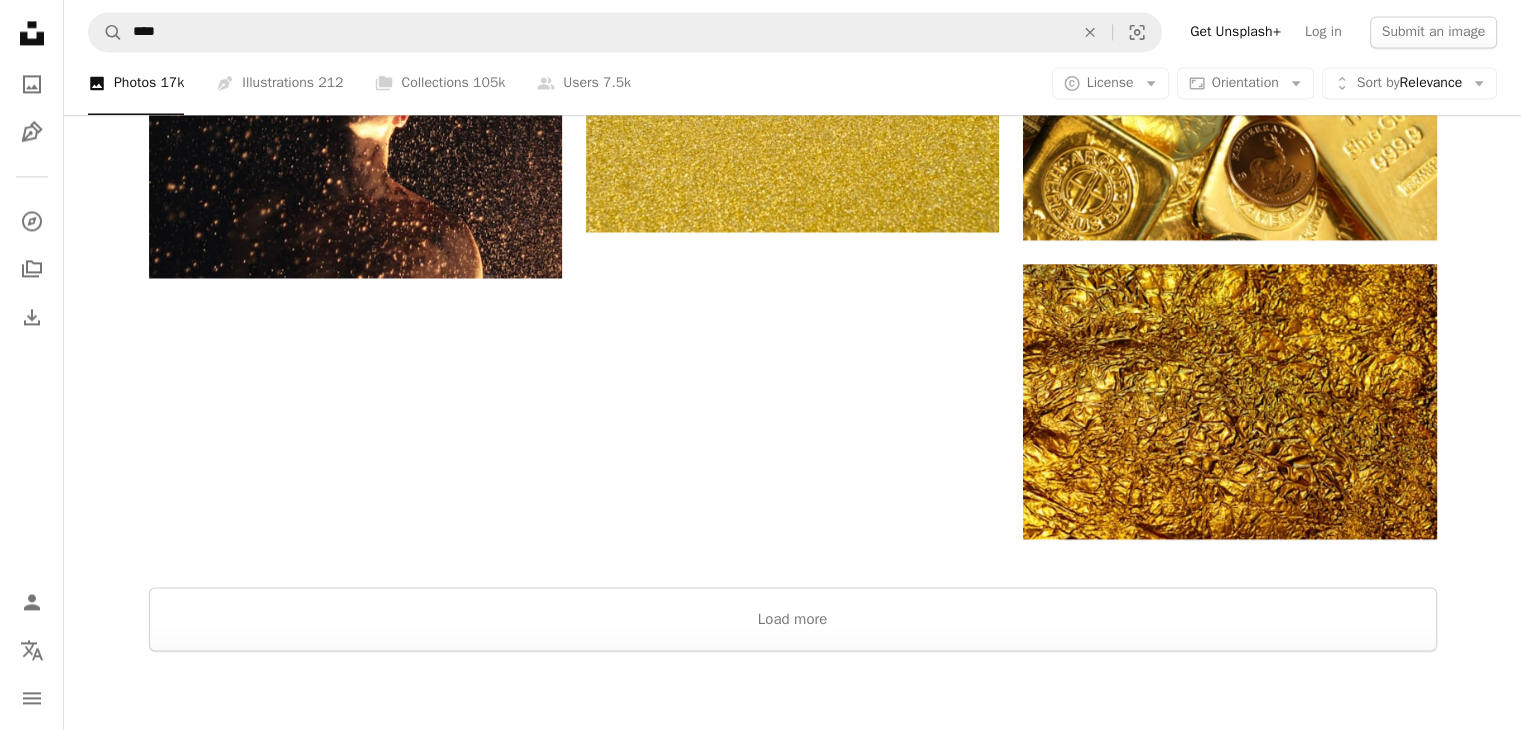 scroll, scrollTop: 3018, scrollLeft: 0, axis: vertical 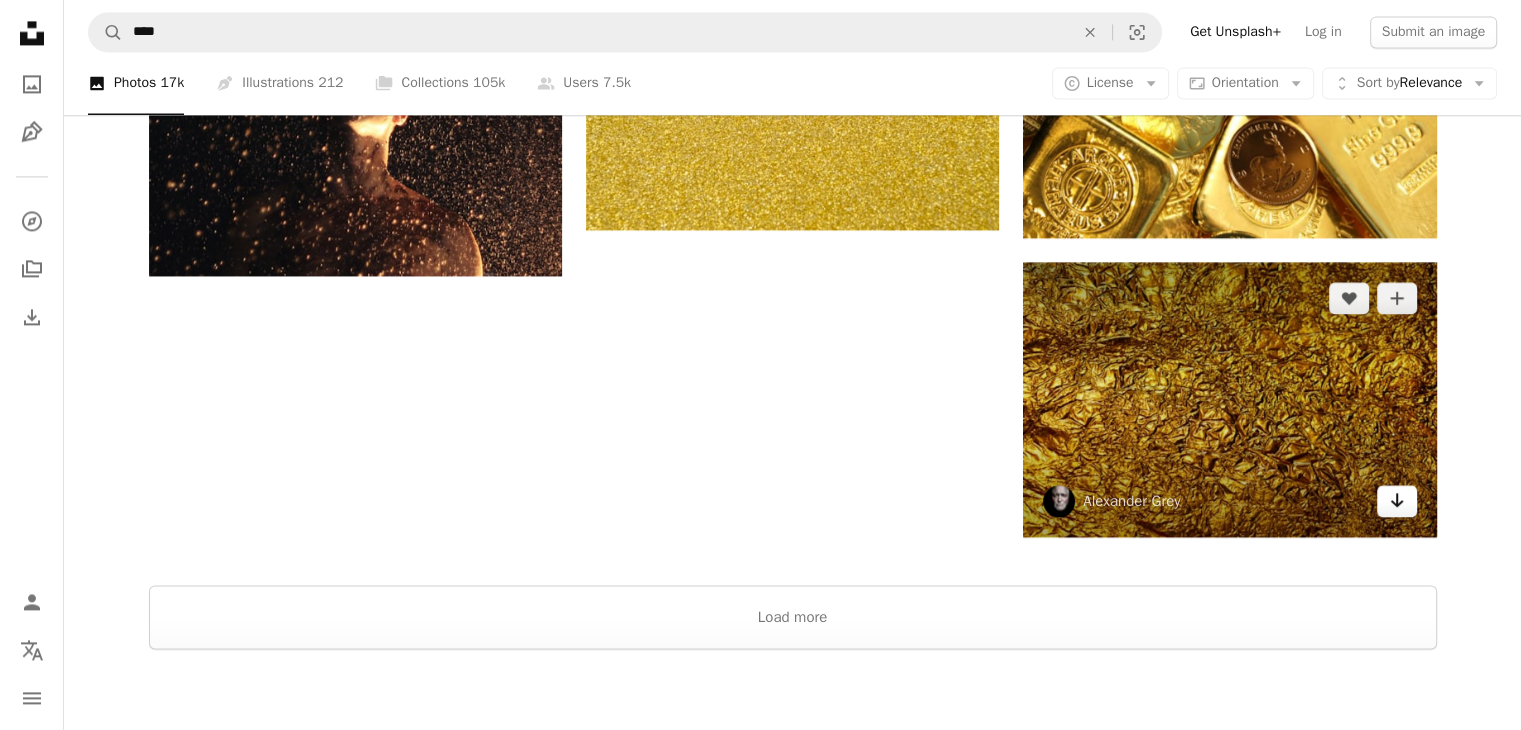 click on "Arrow pointing down" 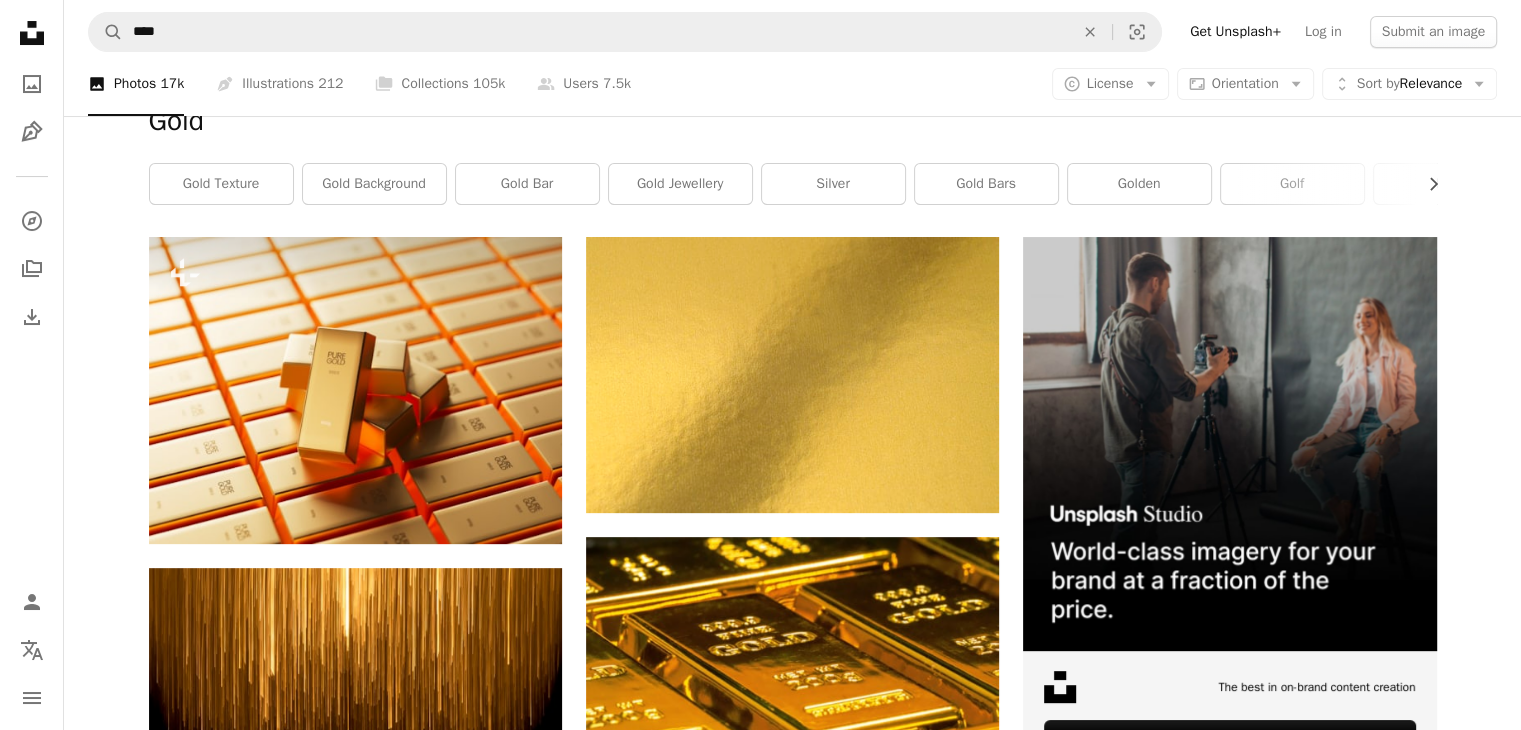 scroll, scrollTop: 0, scrollLeft: 0, axis: both 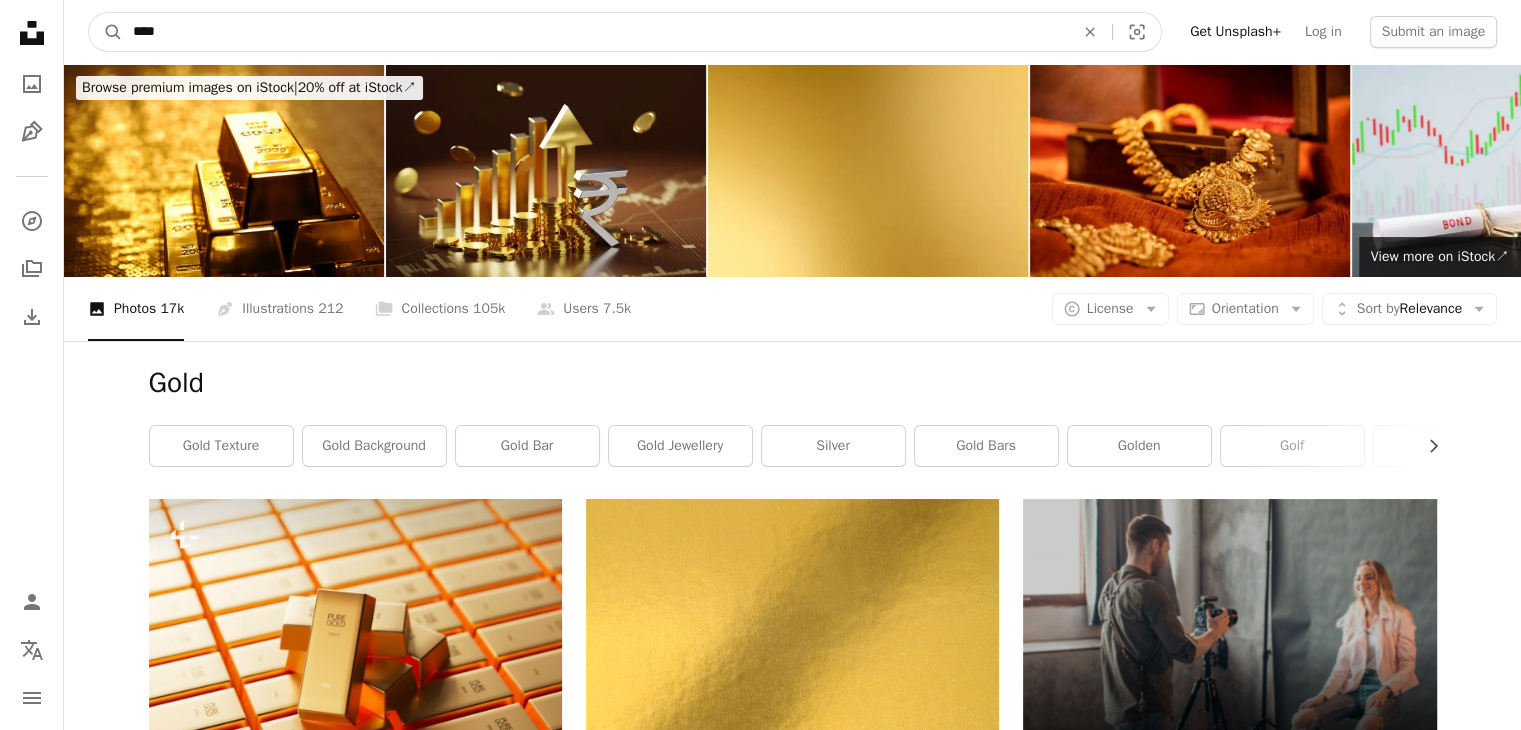 click on "****" at bounding box center [595, 32] 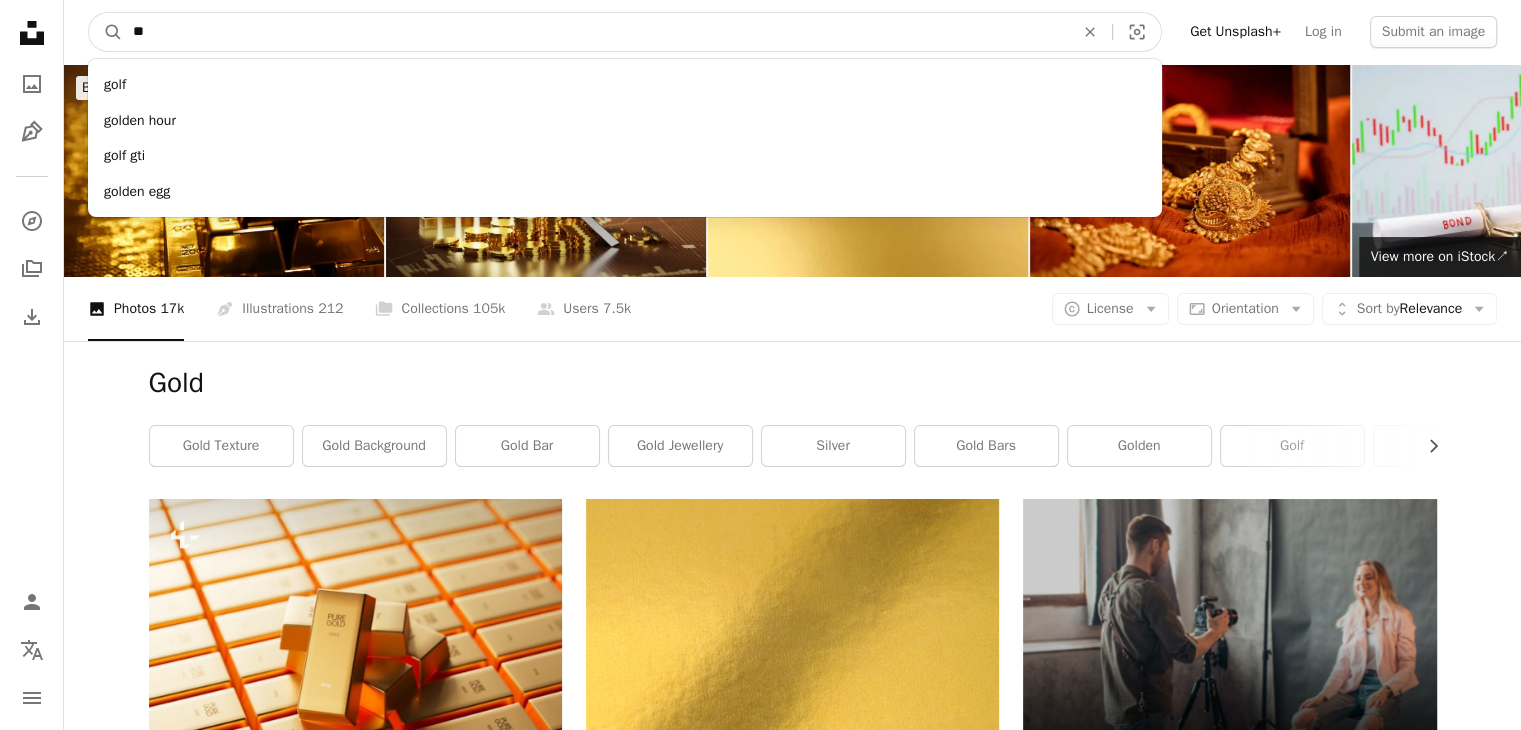 type on "*" 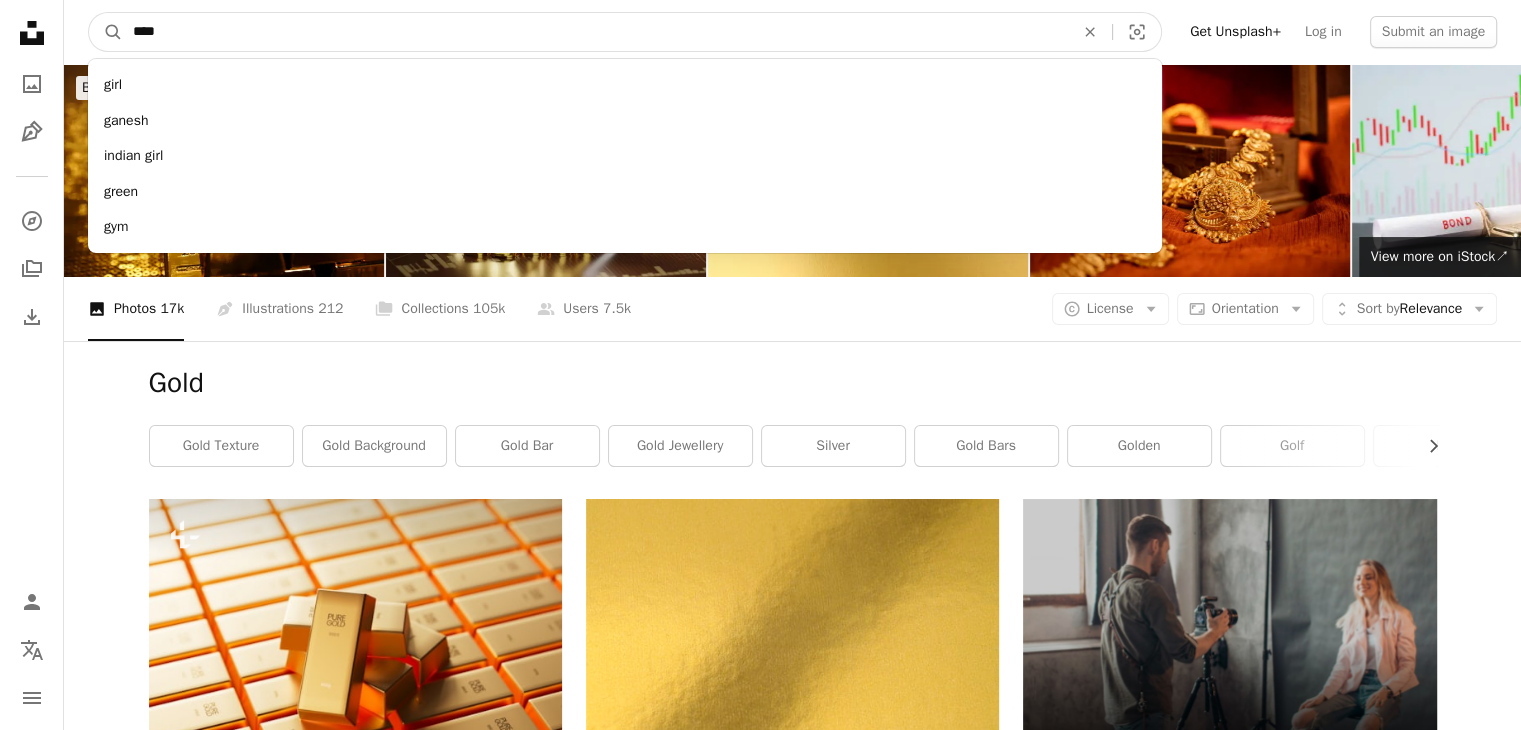 type on "*****" 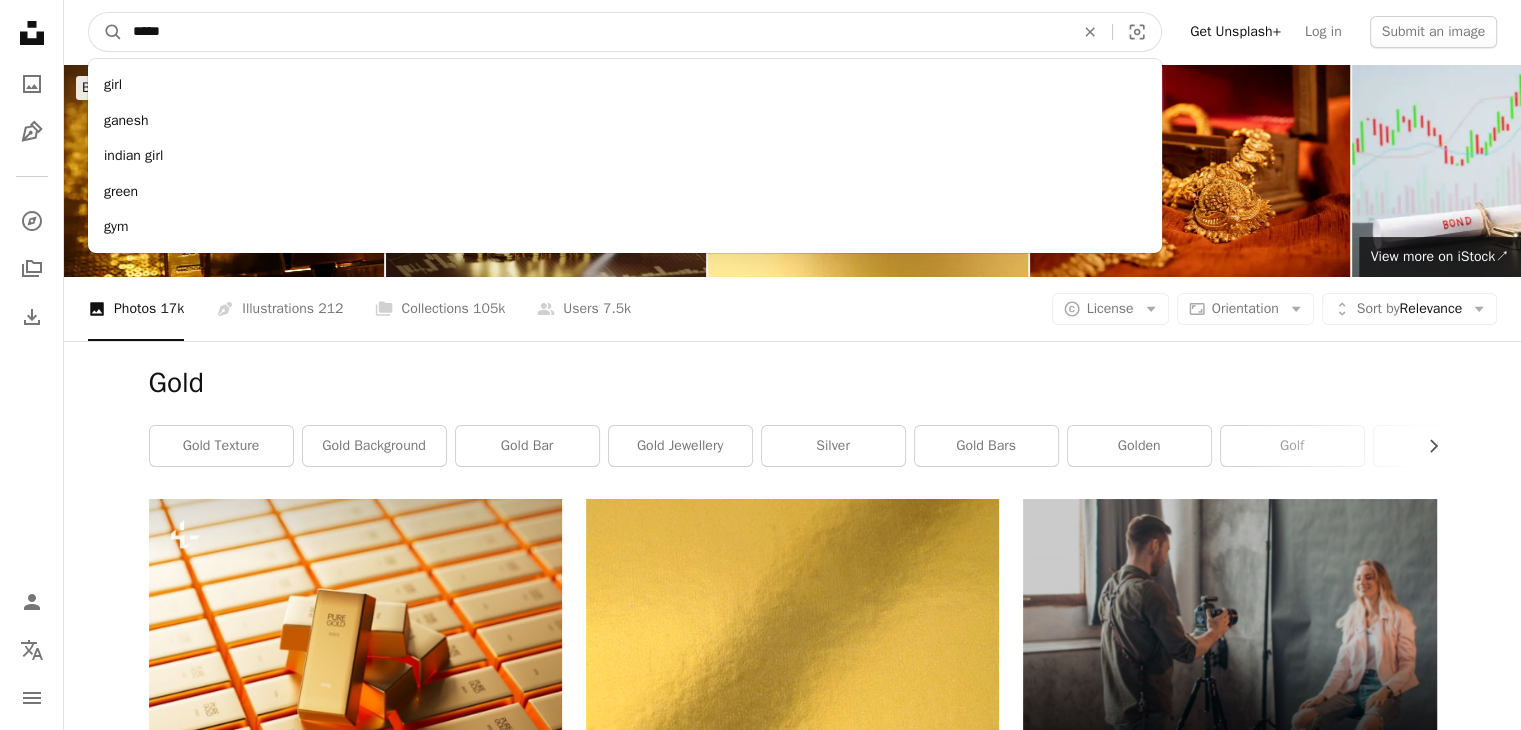 click on "A magnifying glass" at bounding box center [106, 32] 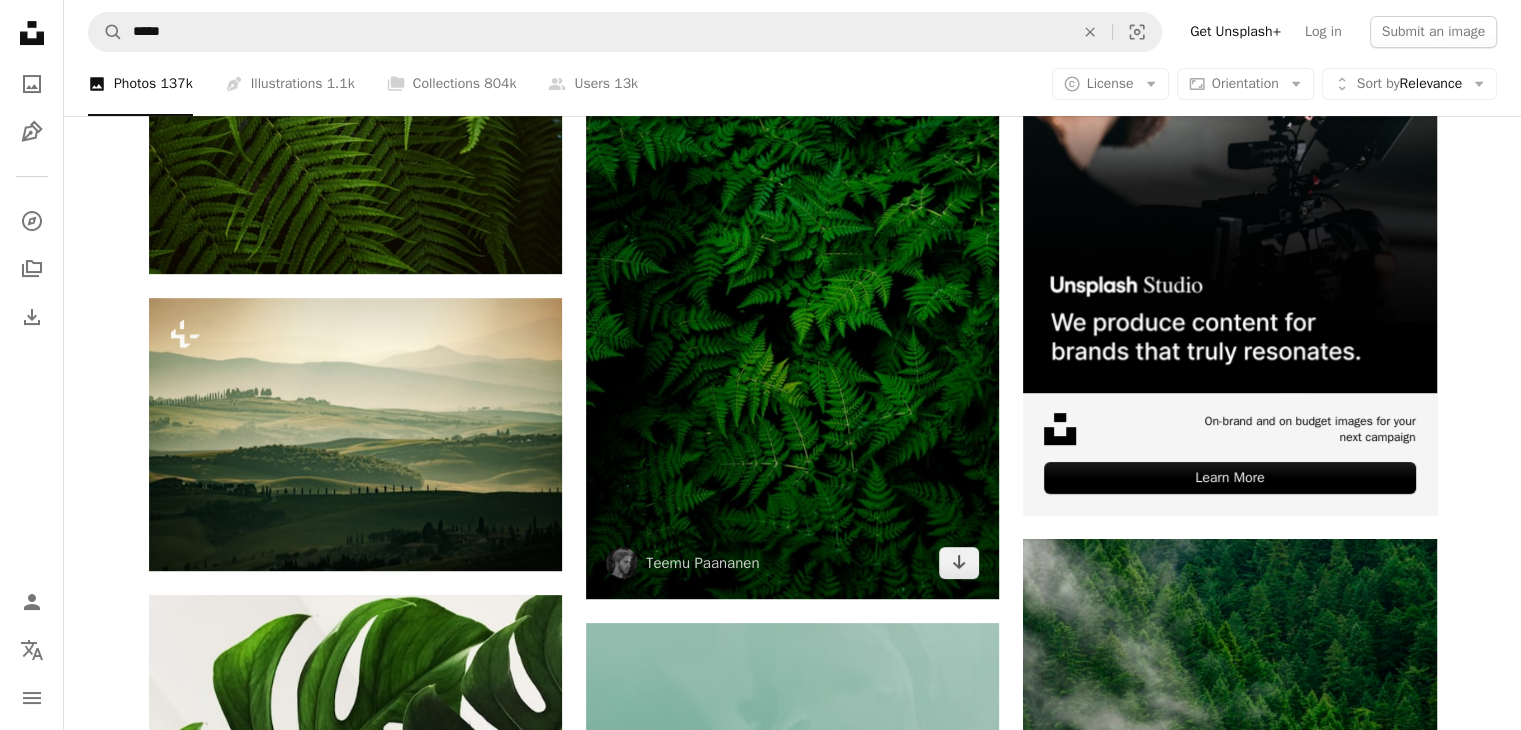 scroll, scrollTop: 522, scrollLeft: 0, axis: vertical 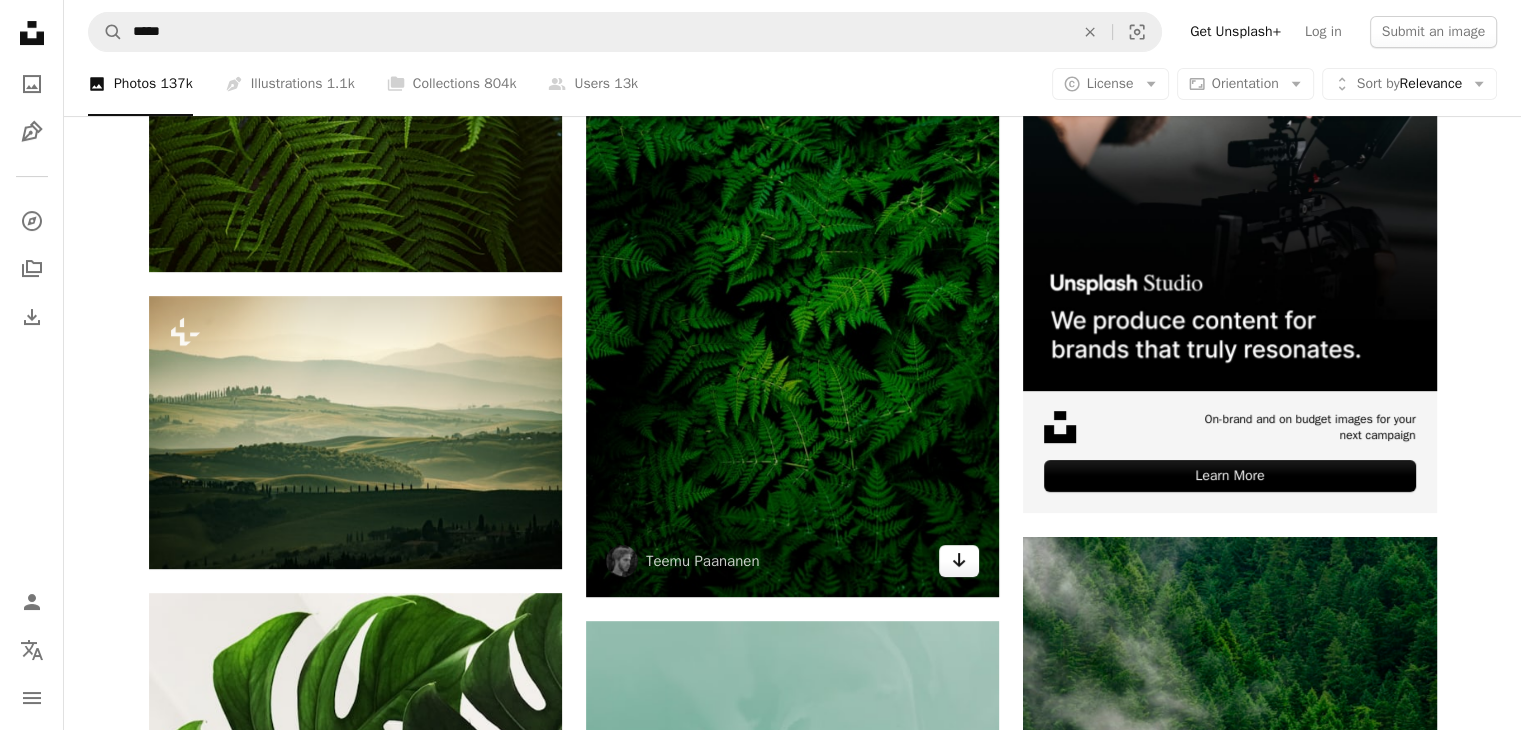 click on "Arrow pointing down" 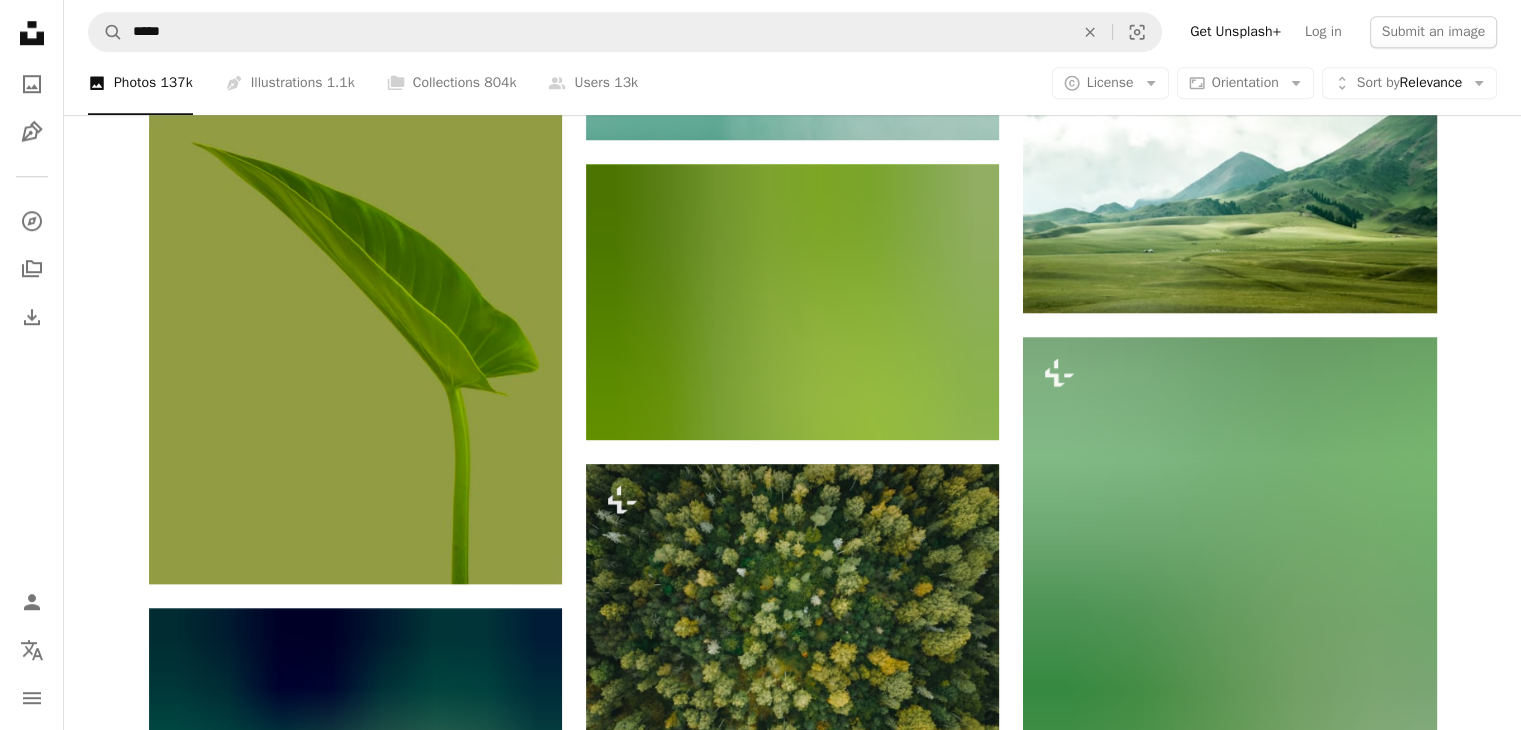 scroll, scrollTop: 1578, scrollLeft: 0, axis: vertical 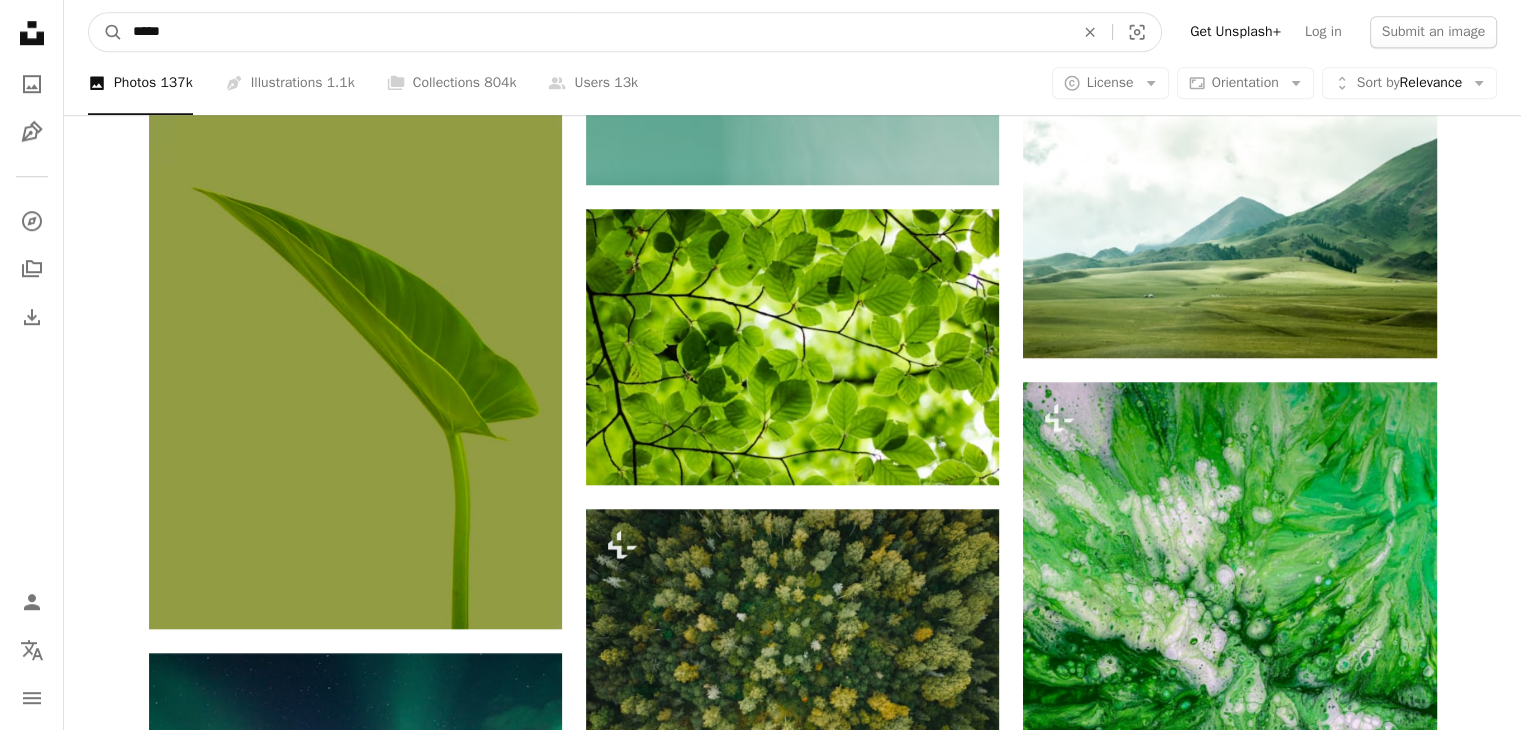 click on "*****" at bounding box center (595, 32) 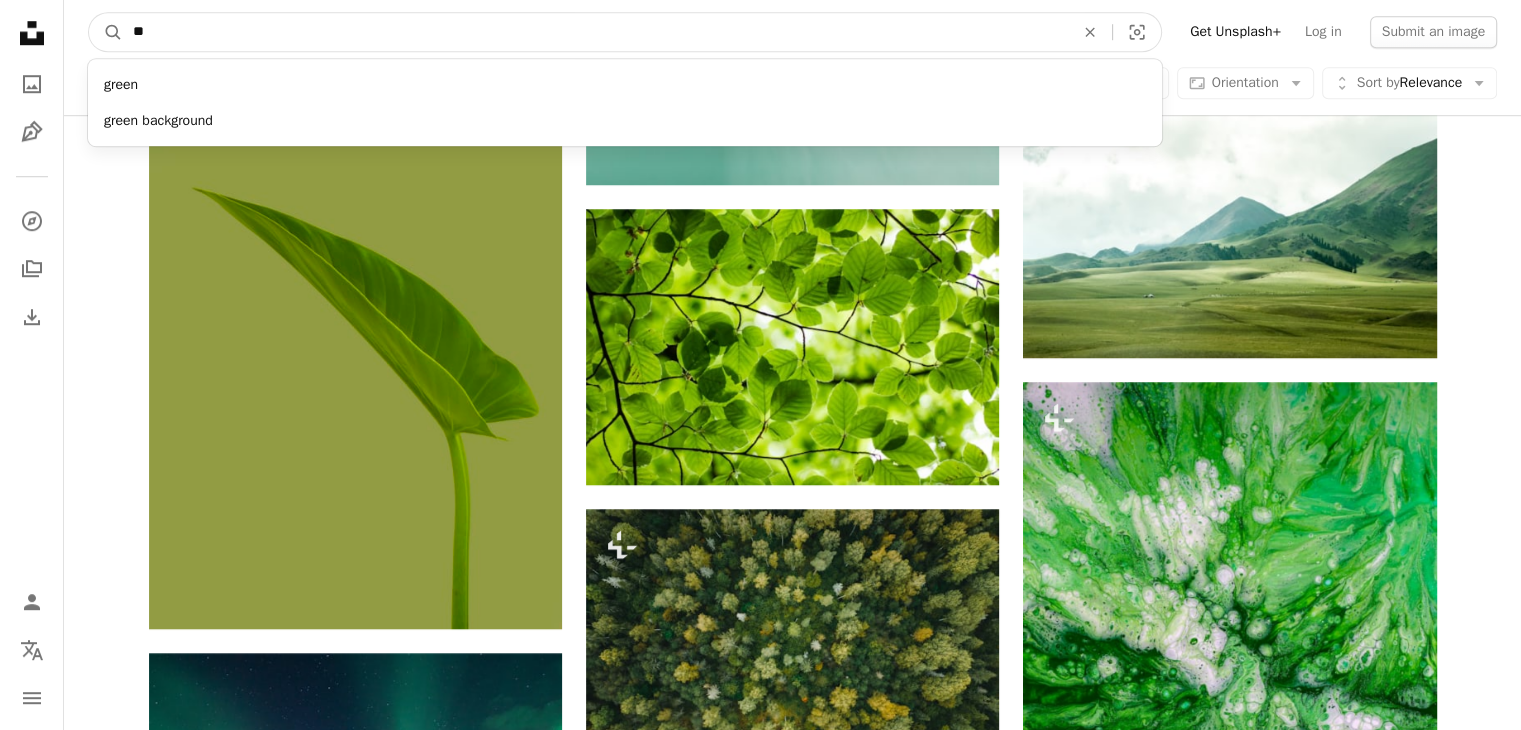 type on "*" 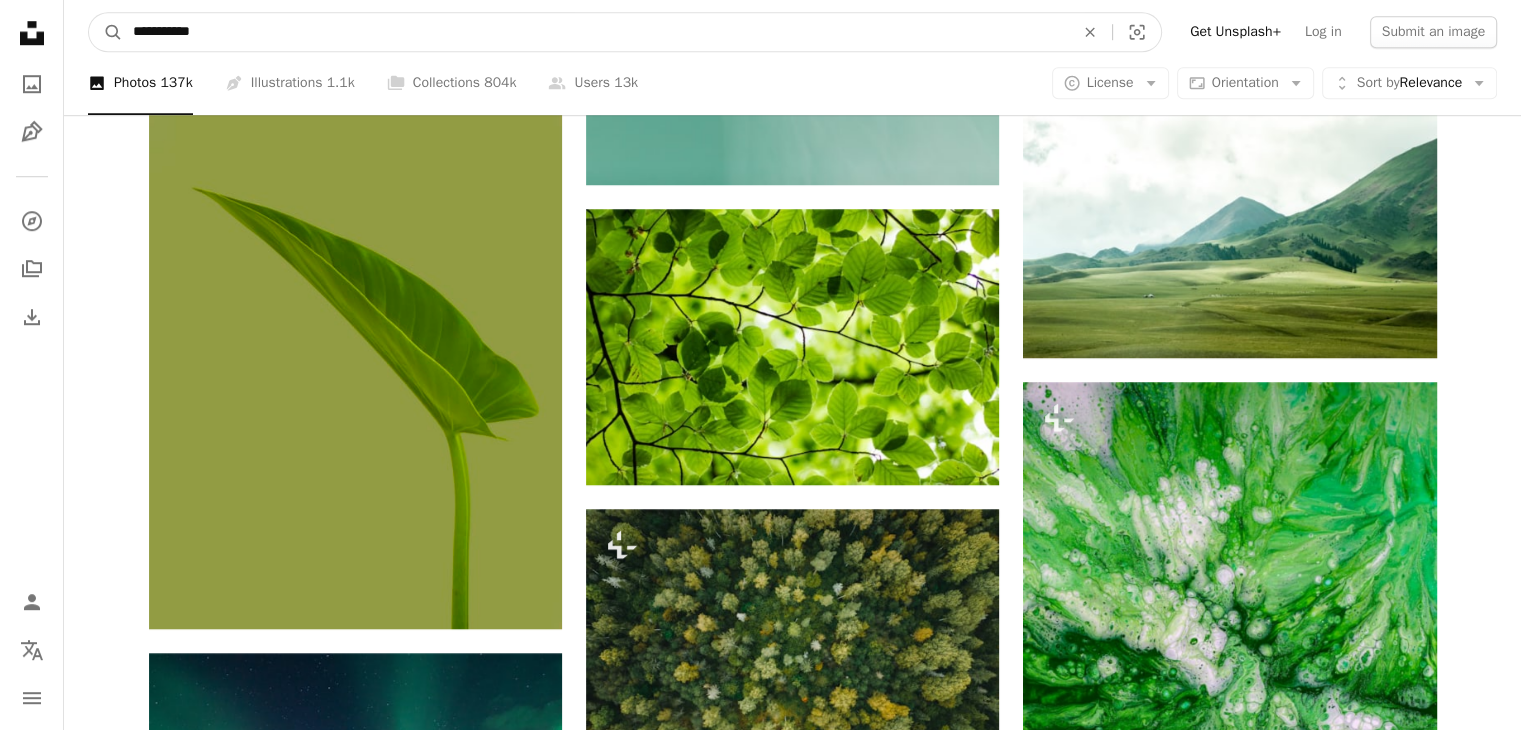 type on "**********" 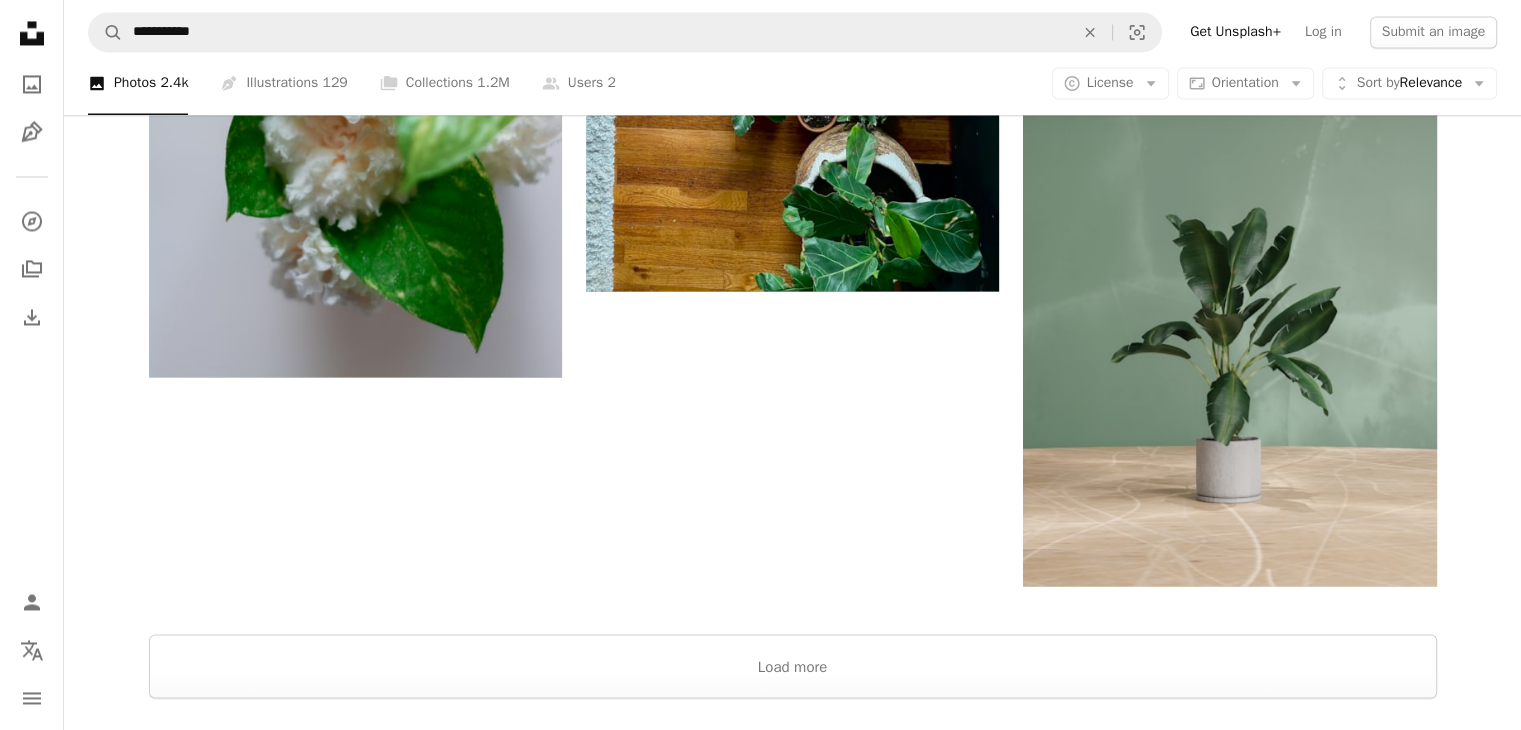 scroll, scrollTop: 3232, scrollLeft: 0, axis: vertical 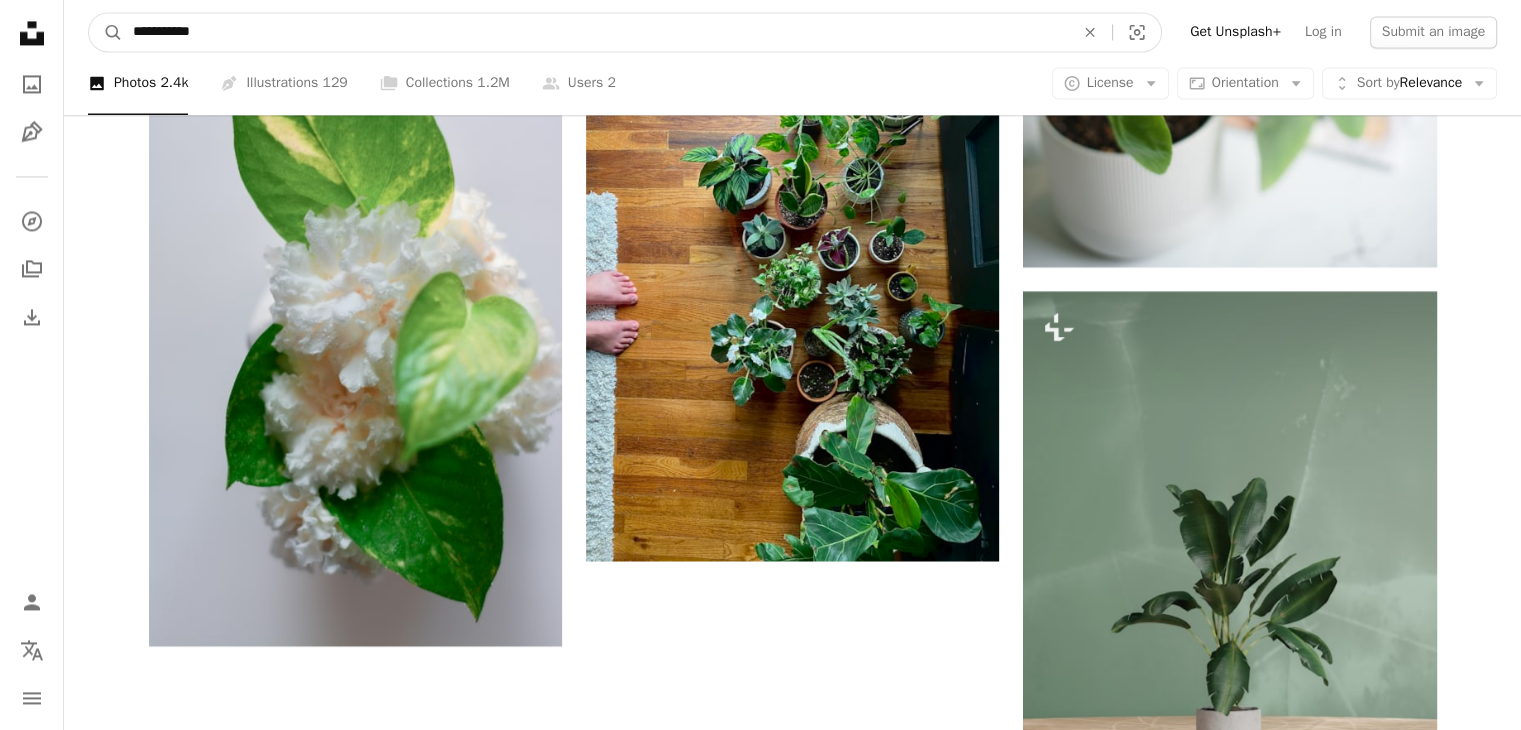 click on "**********" at bounding box center [595, 32] 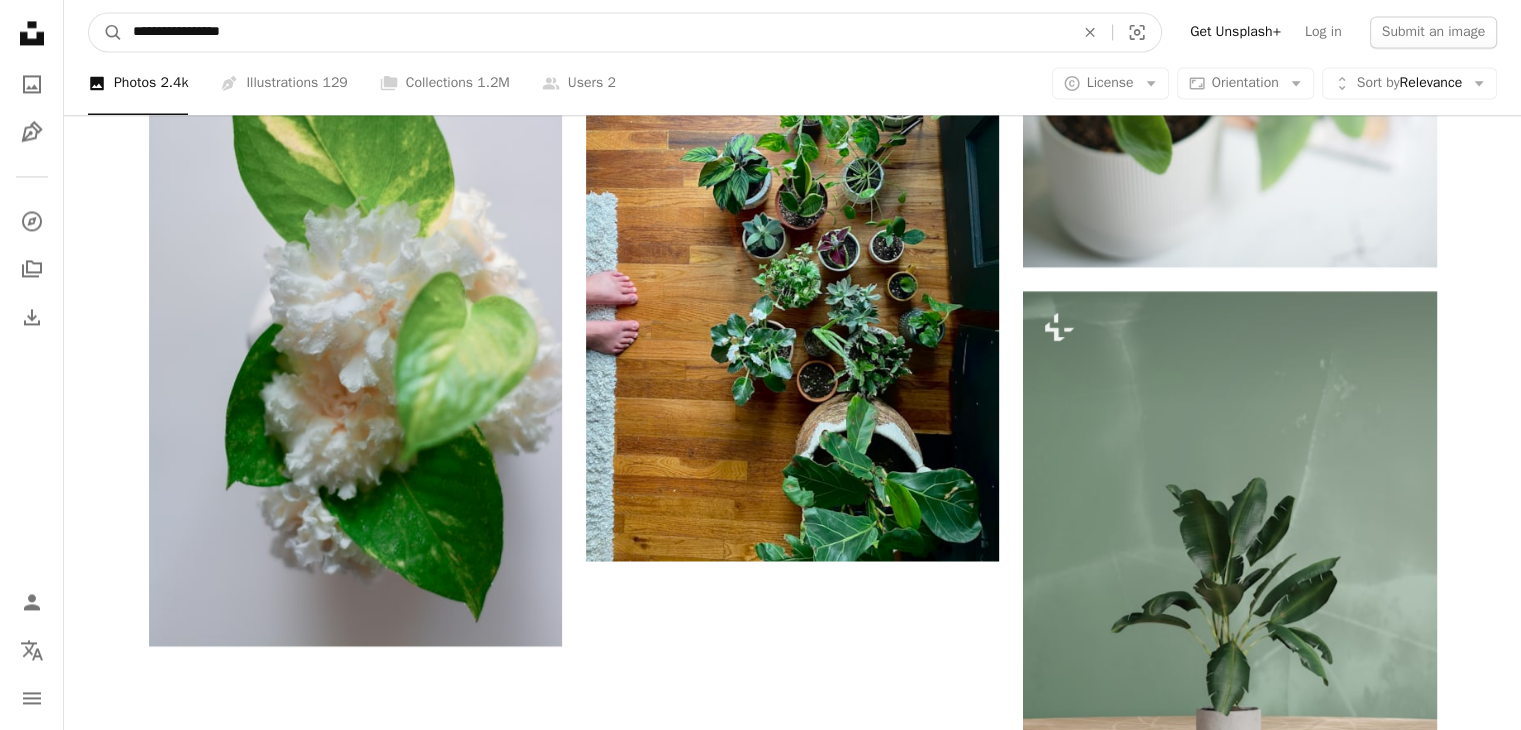 type on "**********" 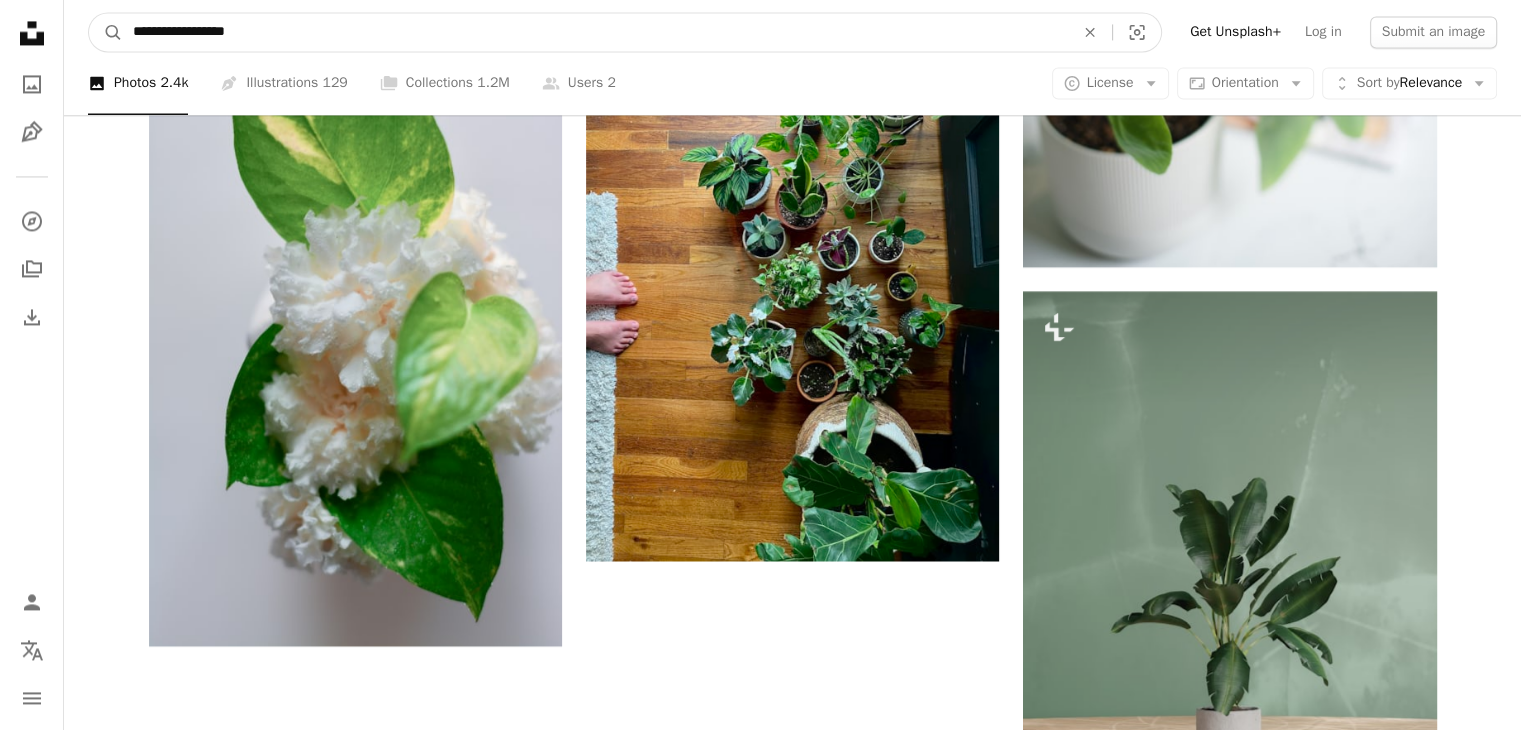 click on "A magnifying glass" at bounding box center (106, 32) 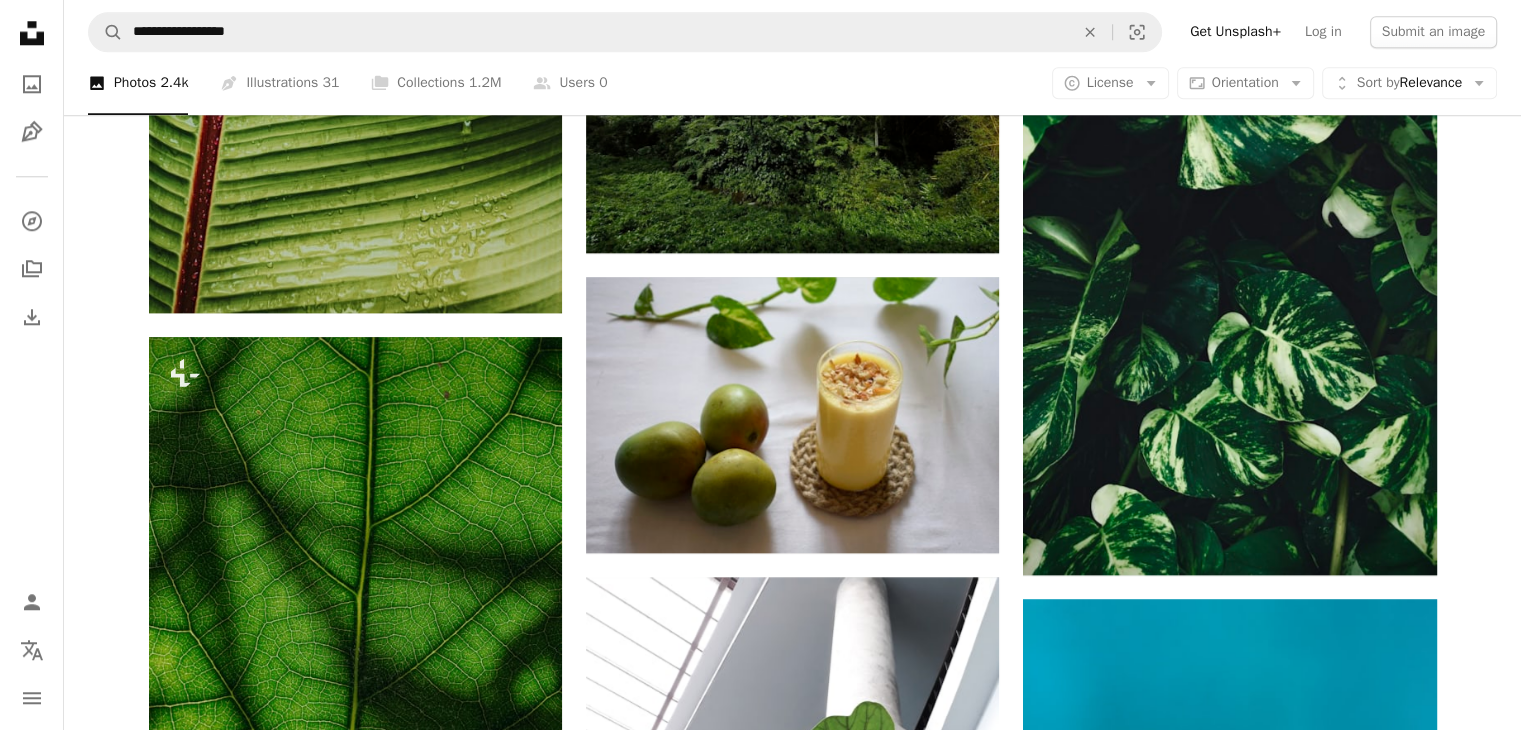 scroll, scrollTop: 2104, scrollLeft: 0, axis: vertical 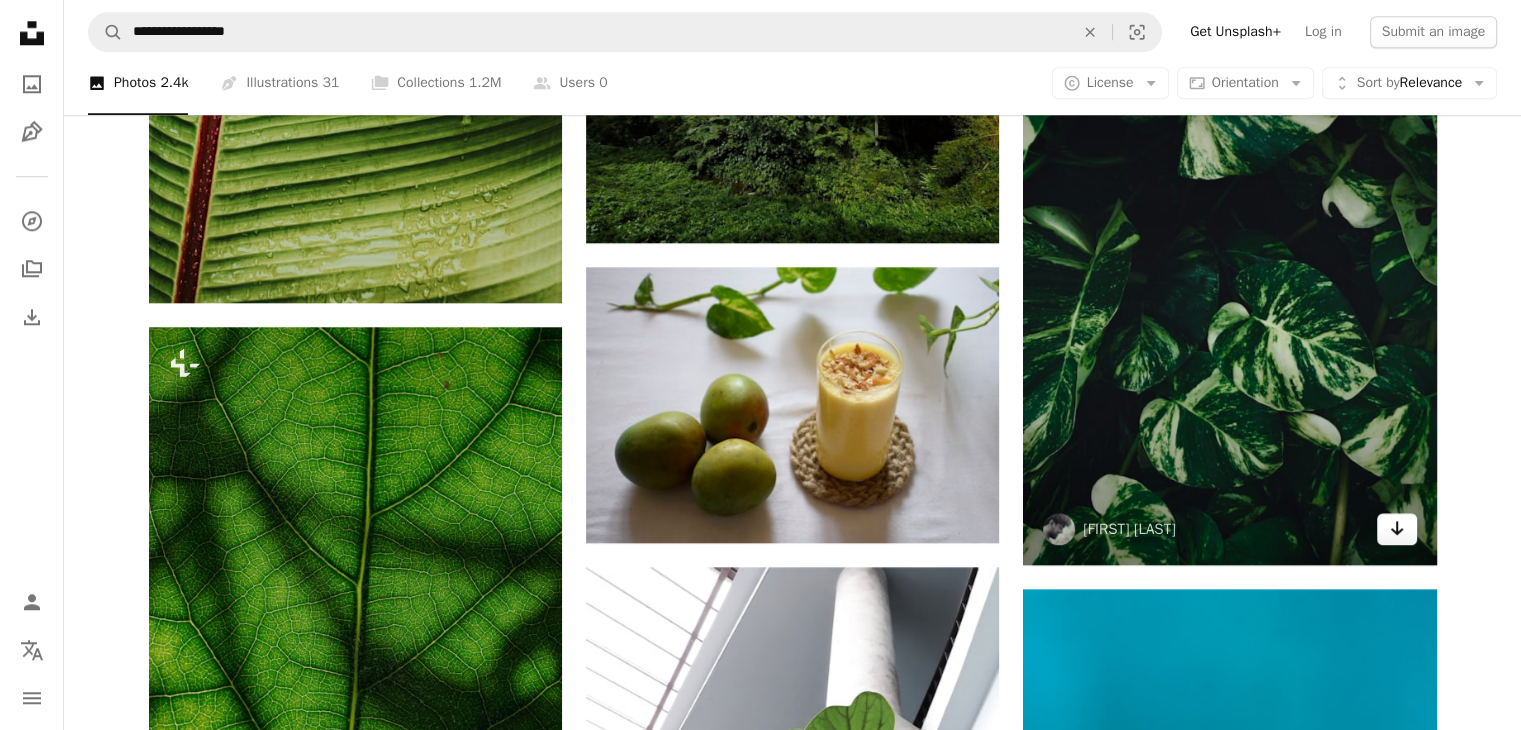 click on "Arrow pointing down" 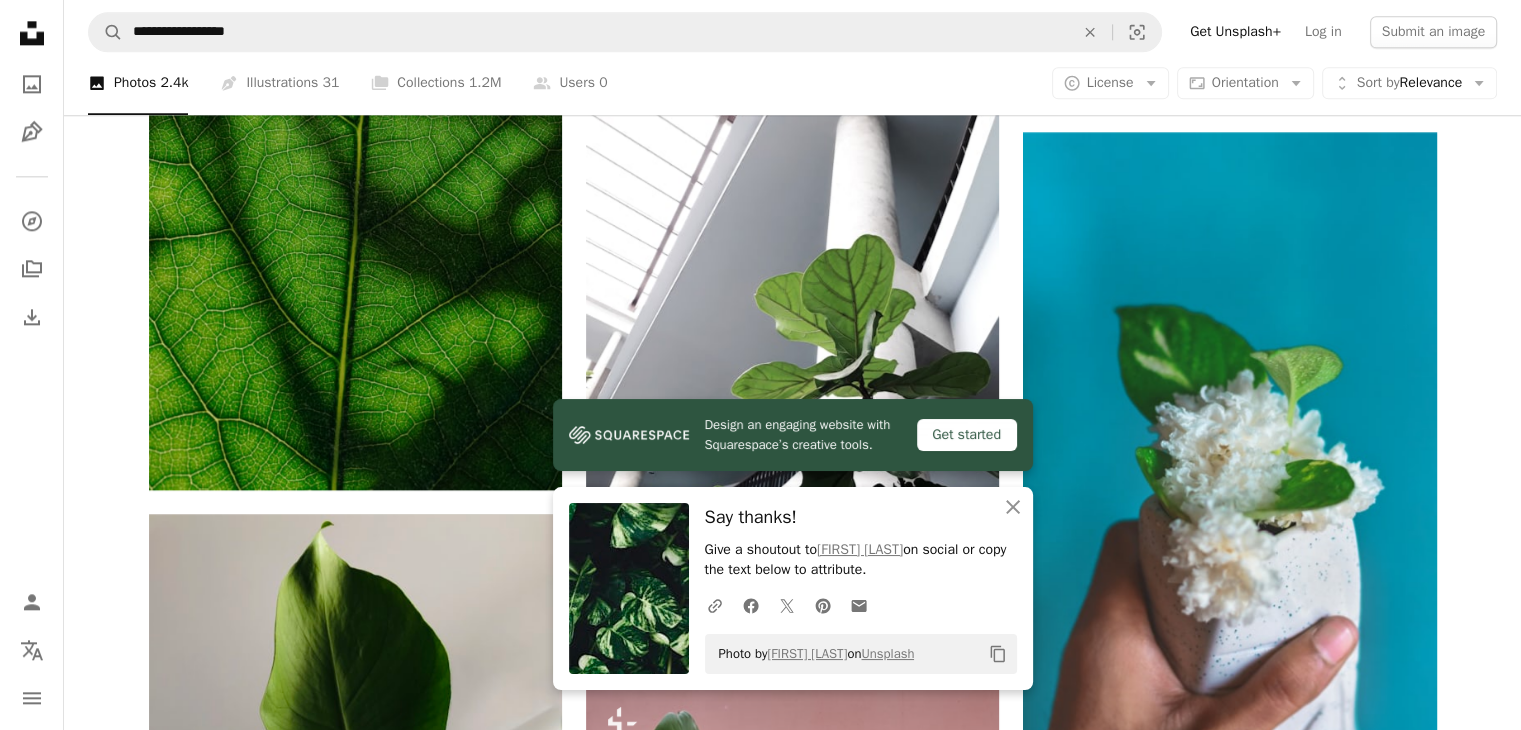 scroll, scrollTop: 2563, scrollLeft: 0, axis: vertical 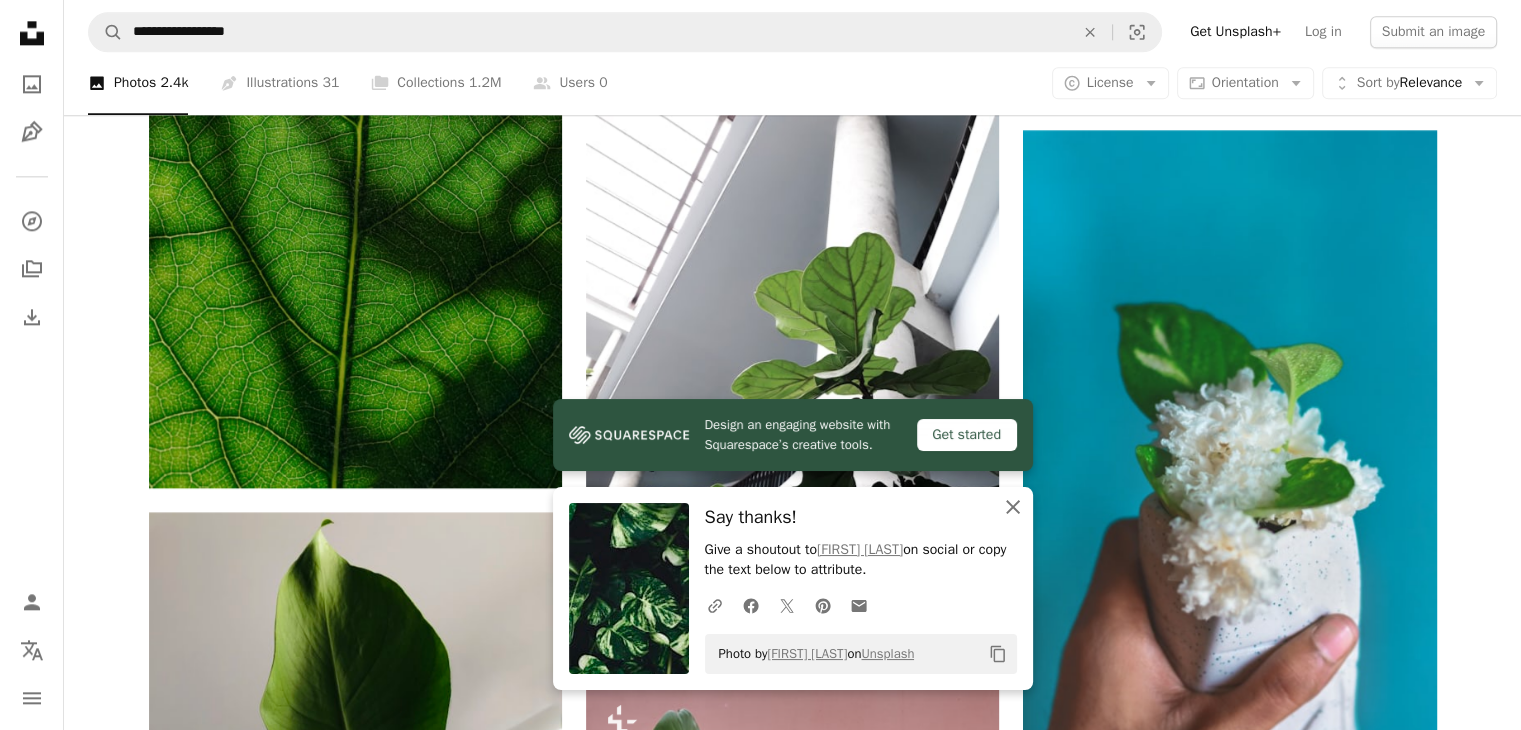 click 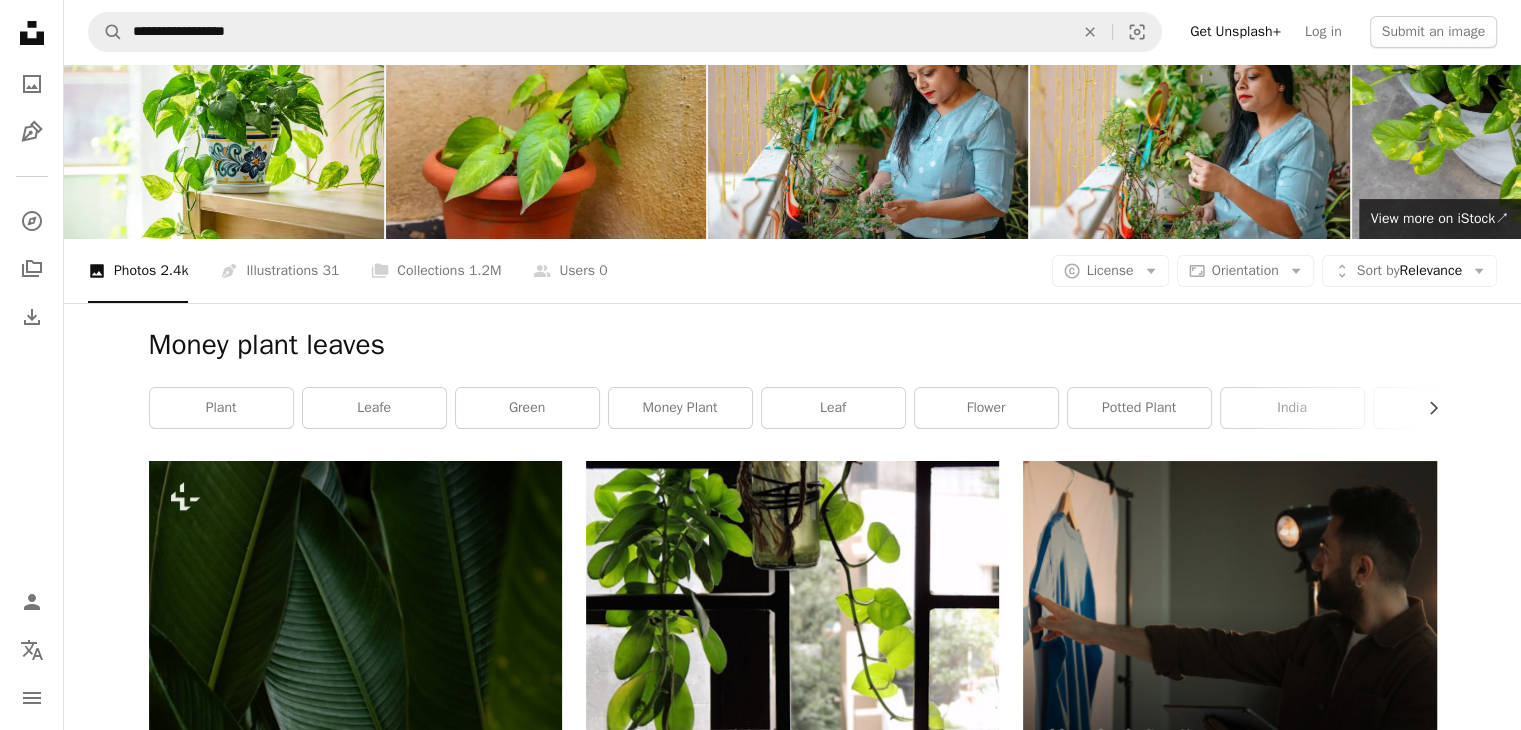 scroll, scrollTop: 37, scrollLeft: 0, axis: vertical 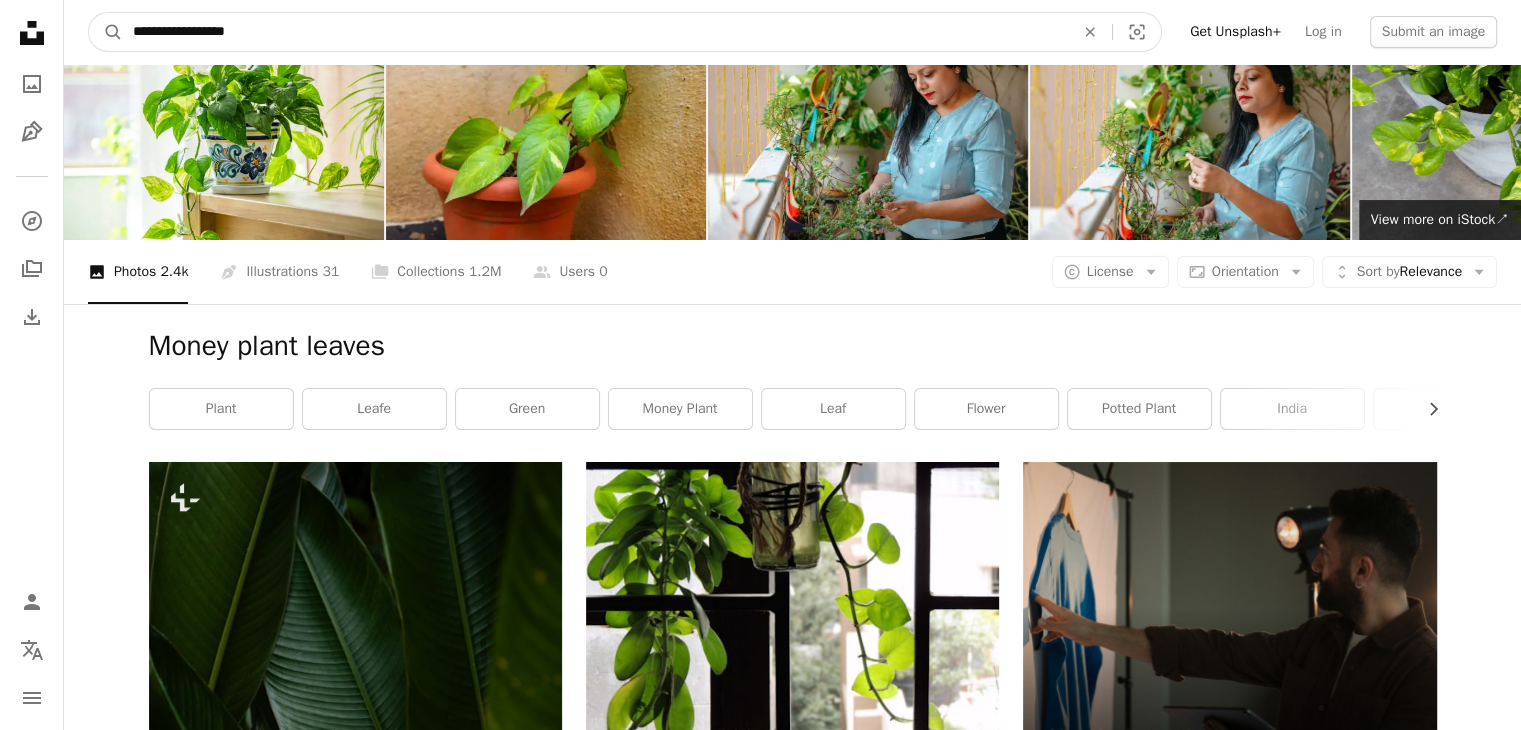 click on "**********" at bounding box center (595, 32) 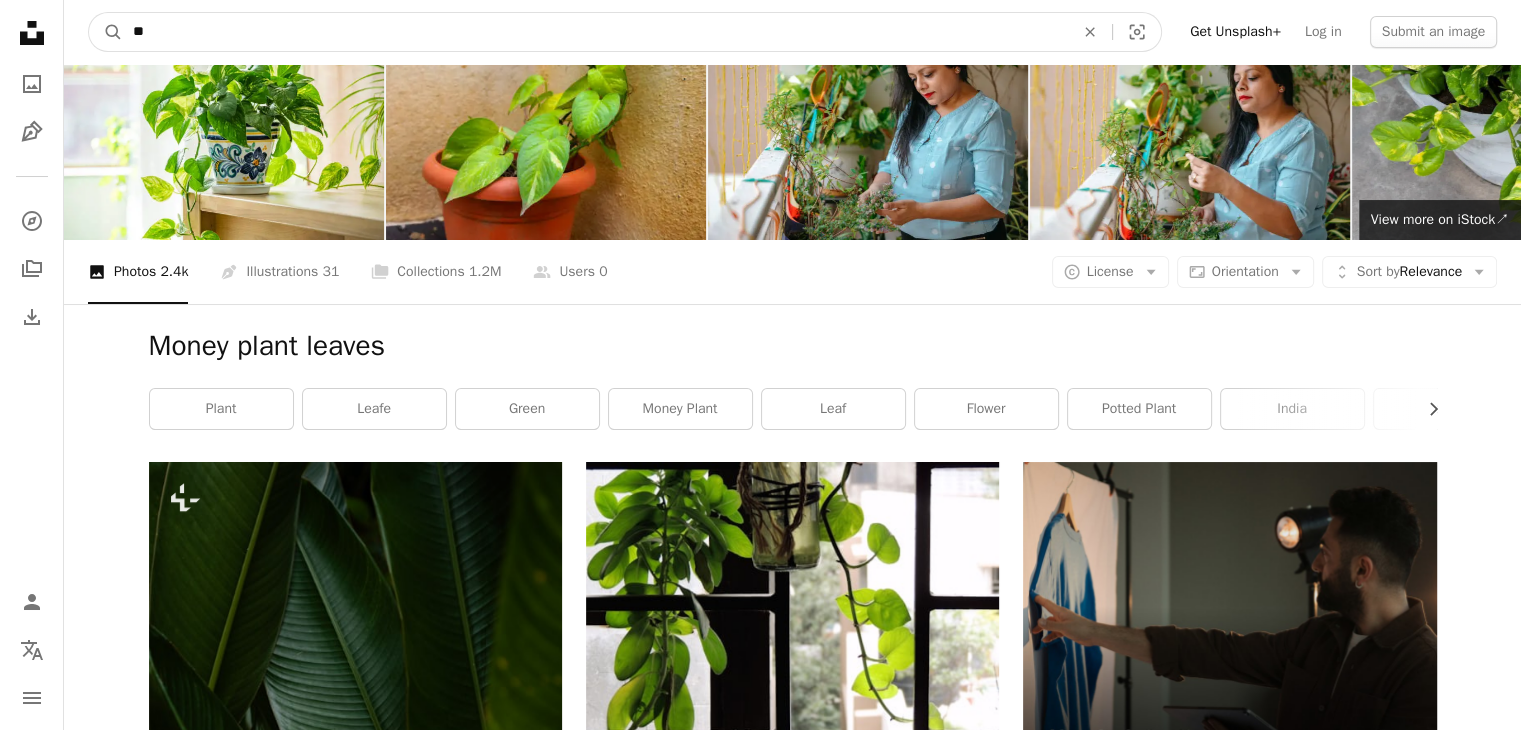 type on "*" 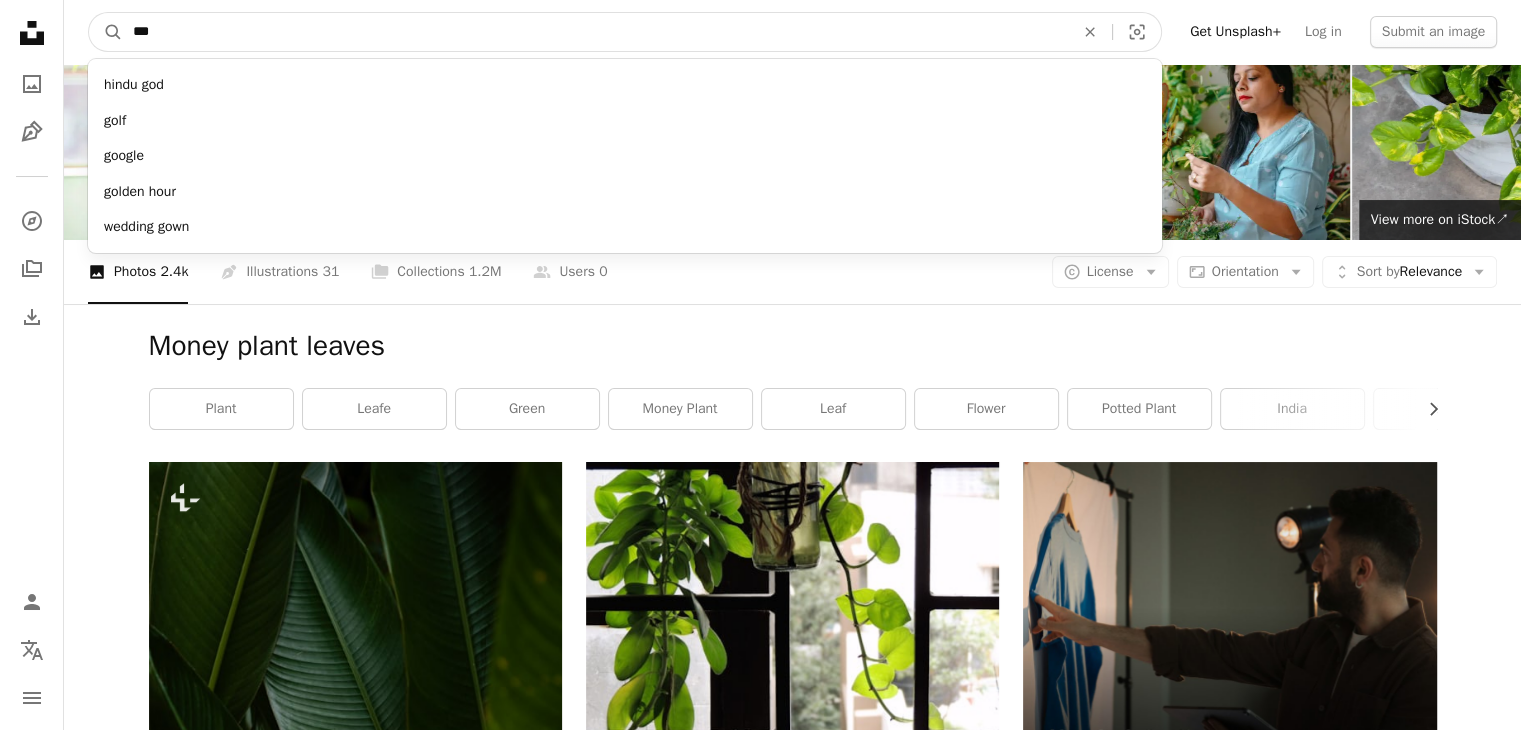 type on "****" 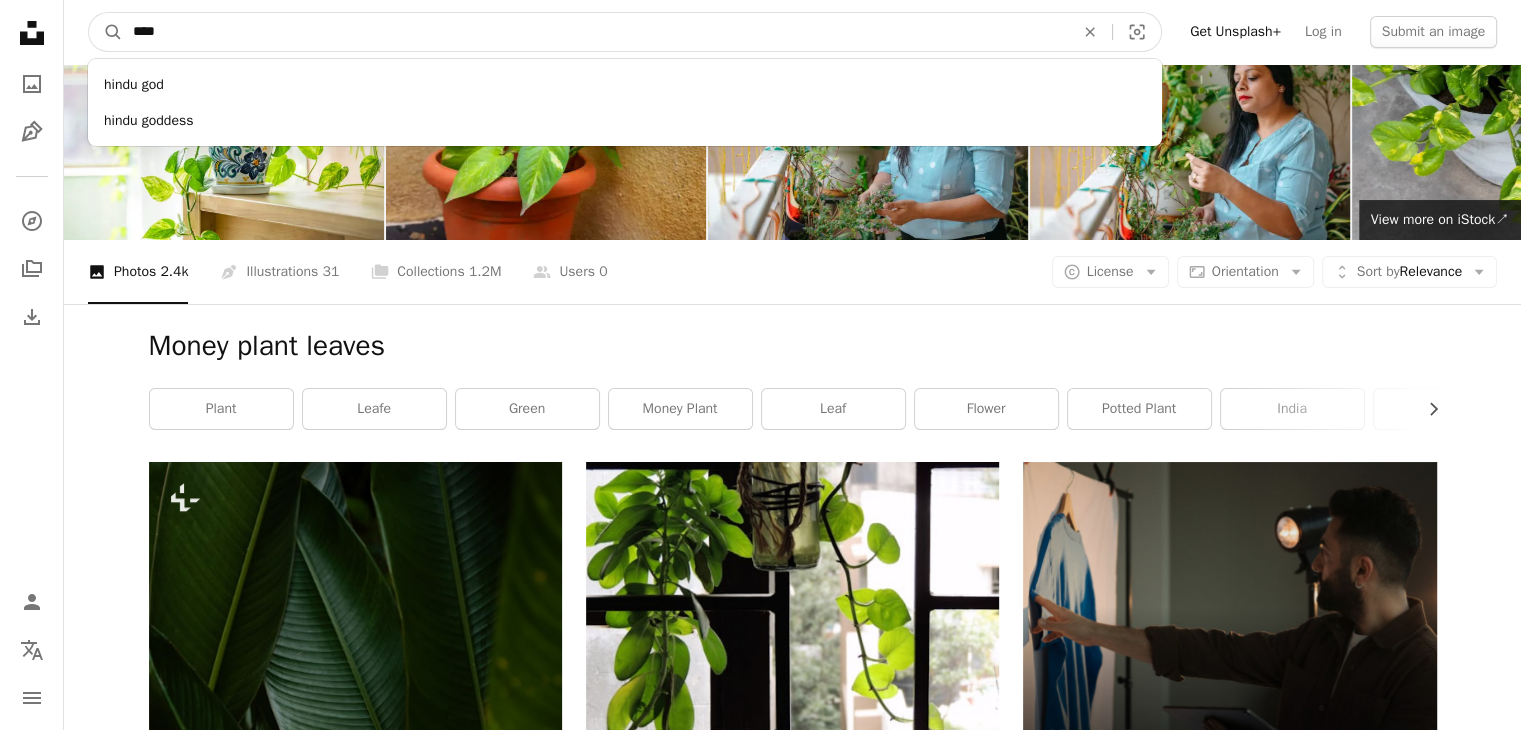 click on "A magnifying glass" at bounding box center (106, 32) 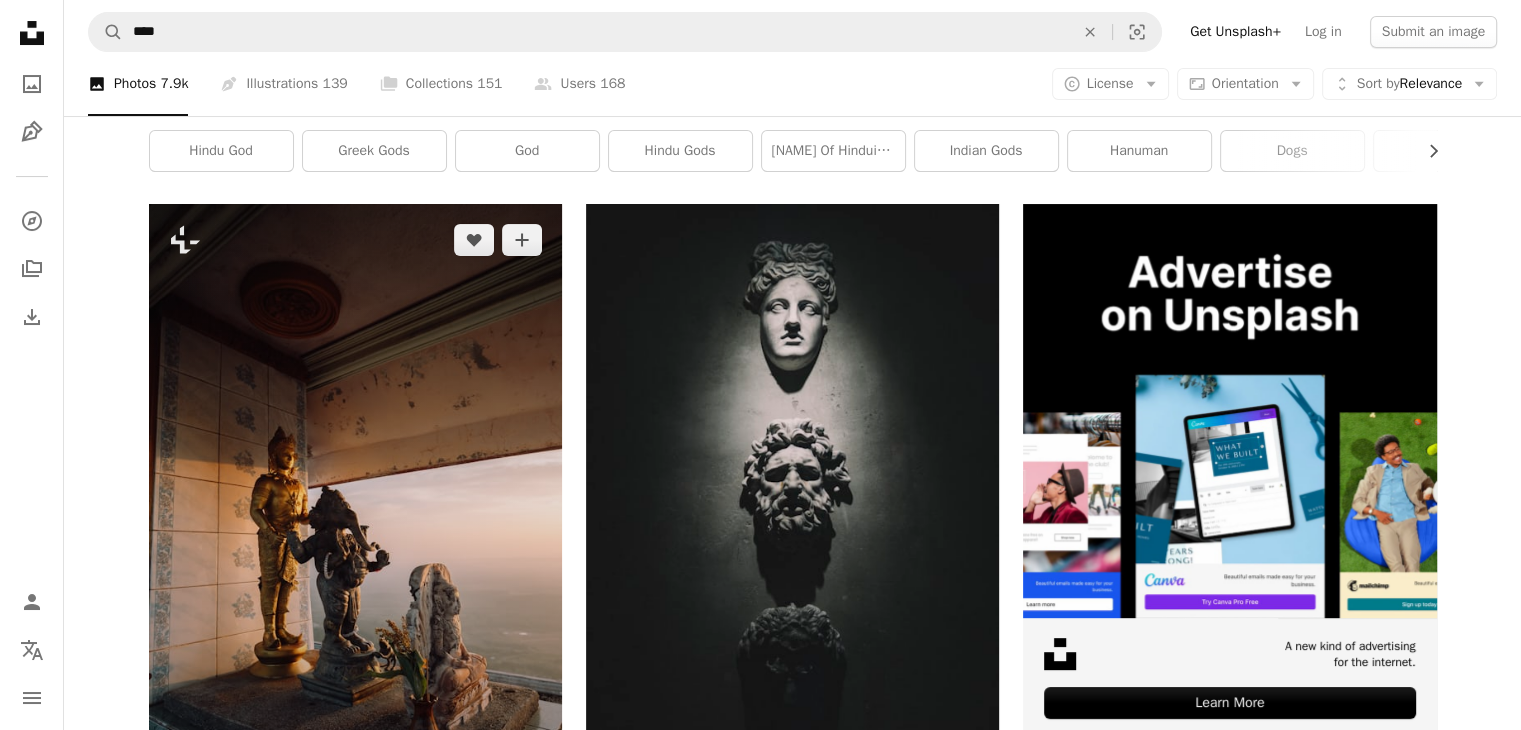 scroll, scrollTop: 0, scrollLeft: 0, axis: both 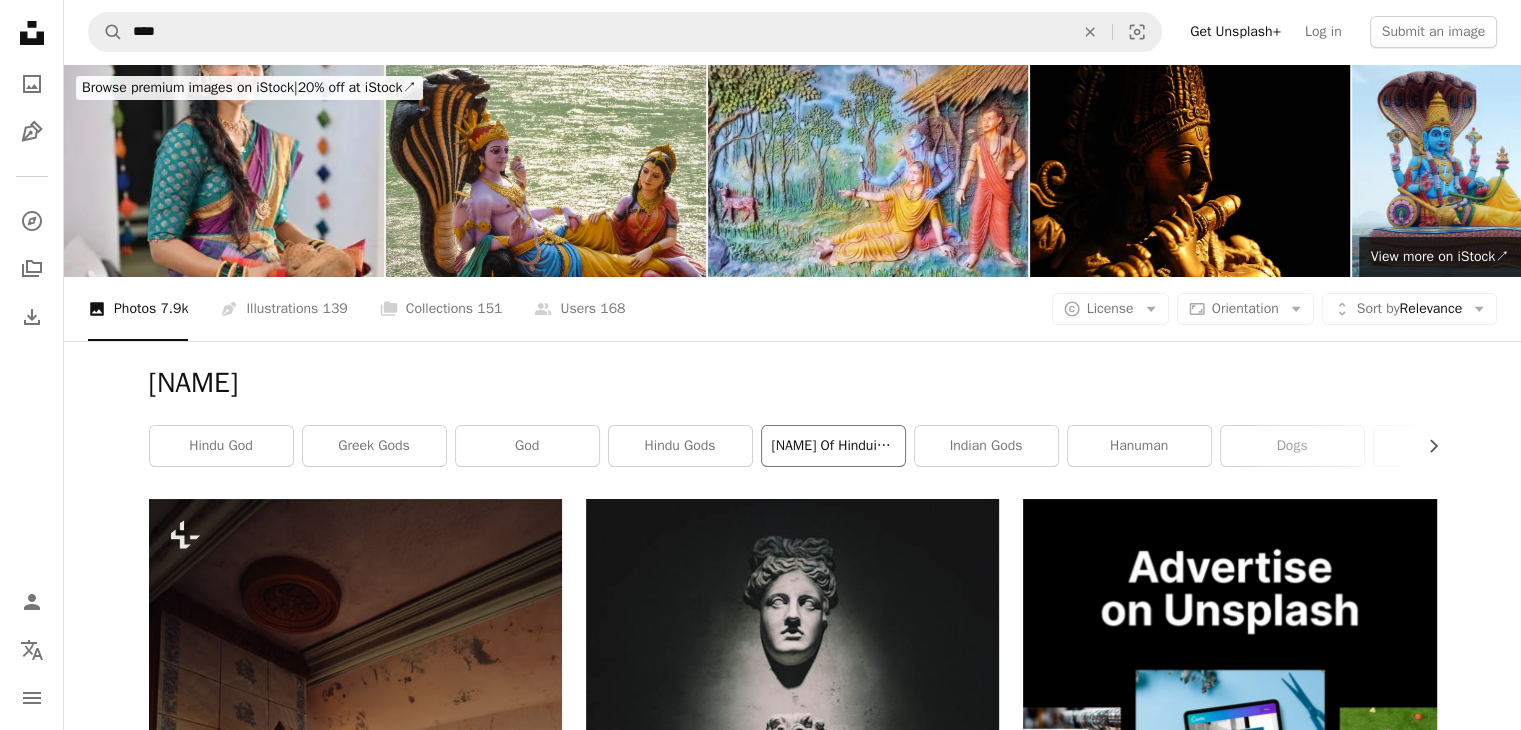 click on "[NAME] of hinduism" at bounding box center [833, 446] 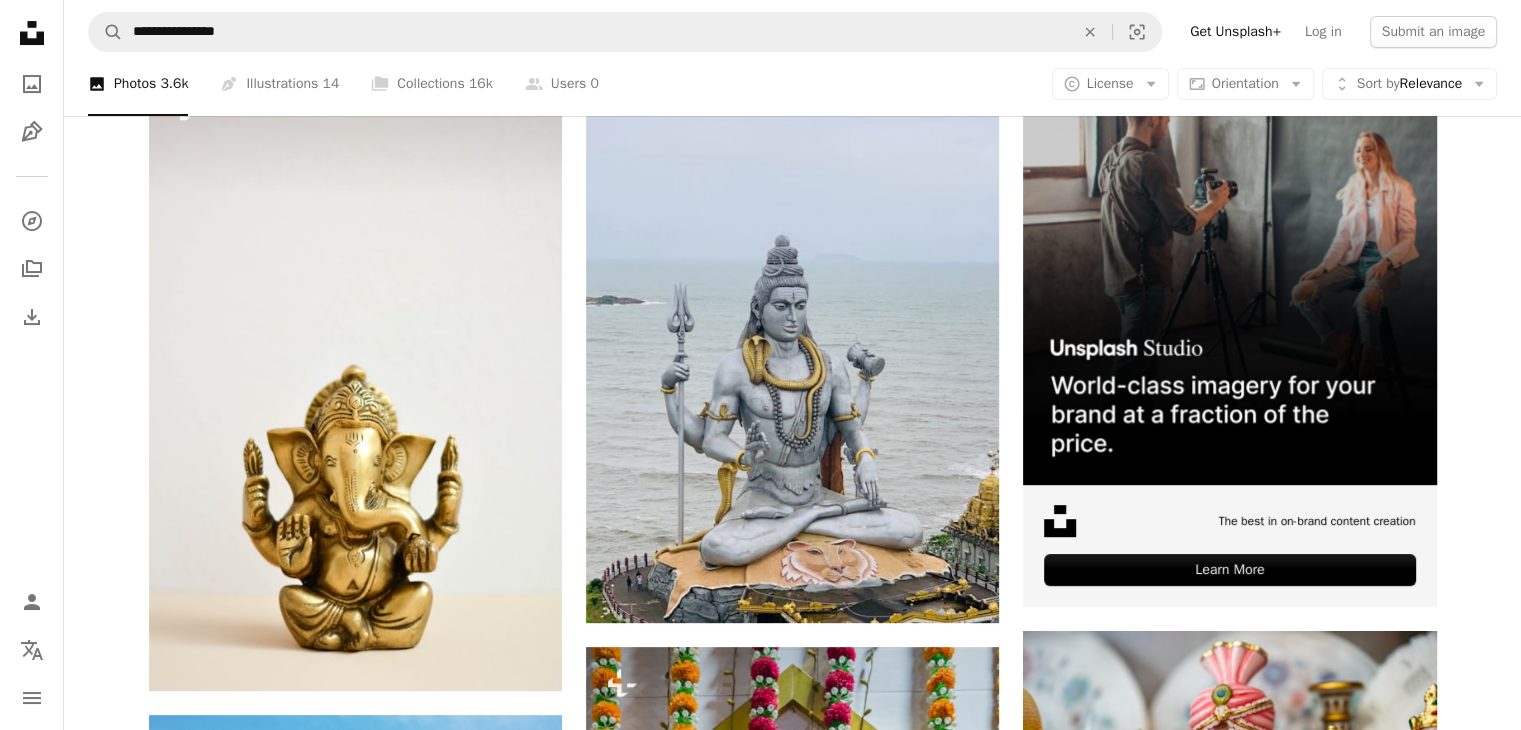 scroll, scrollTop: 430, scrollLeft: 0, axis: vertical 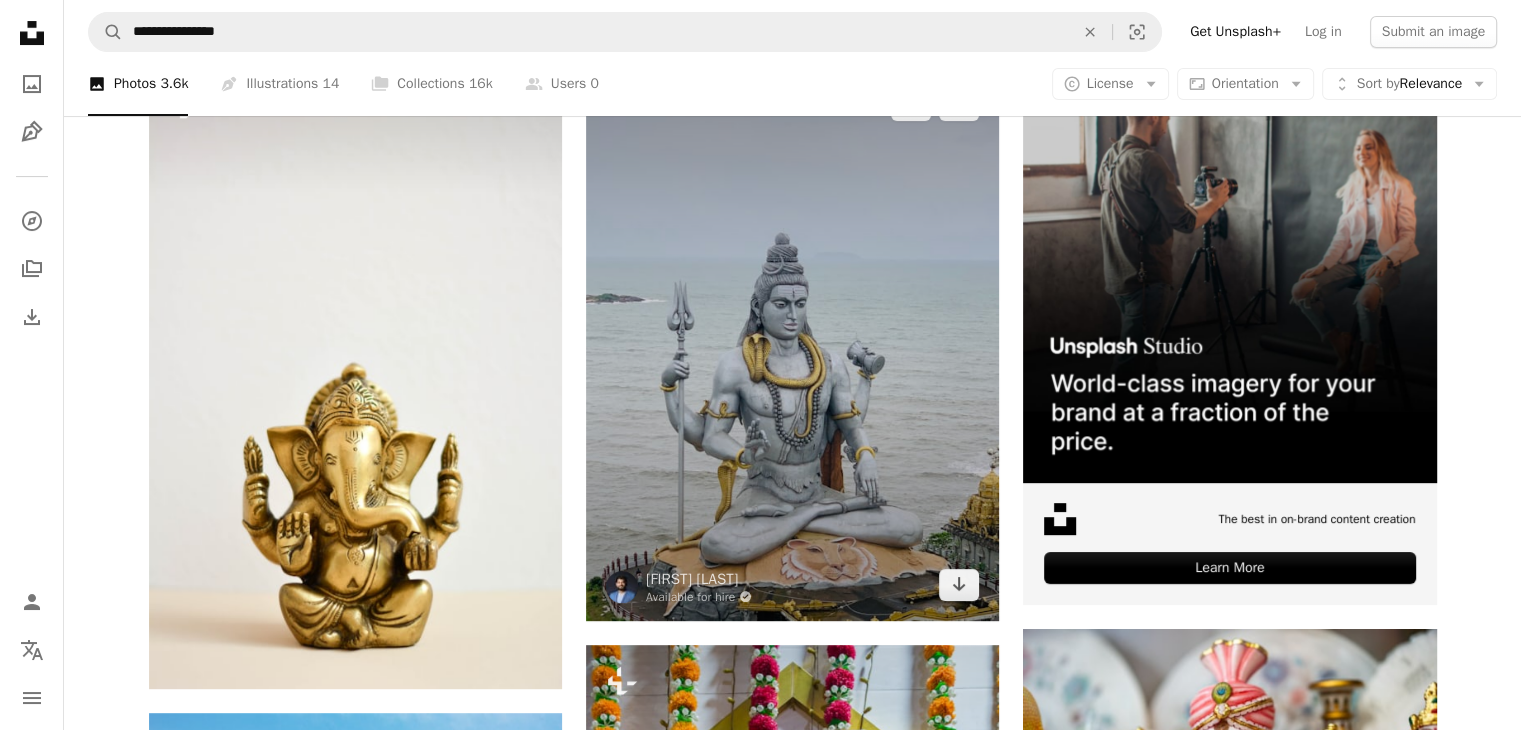 drag, startPoint x: 830, startPoint y: 442, endPoint x: 656, endPoint y: 427, distance: 174.64536 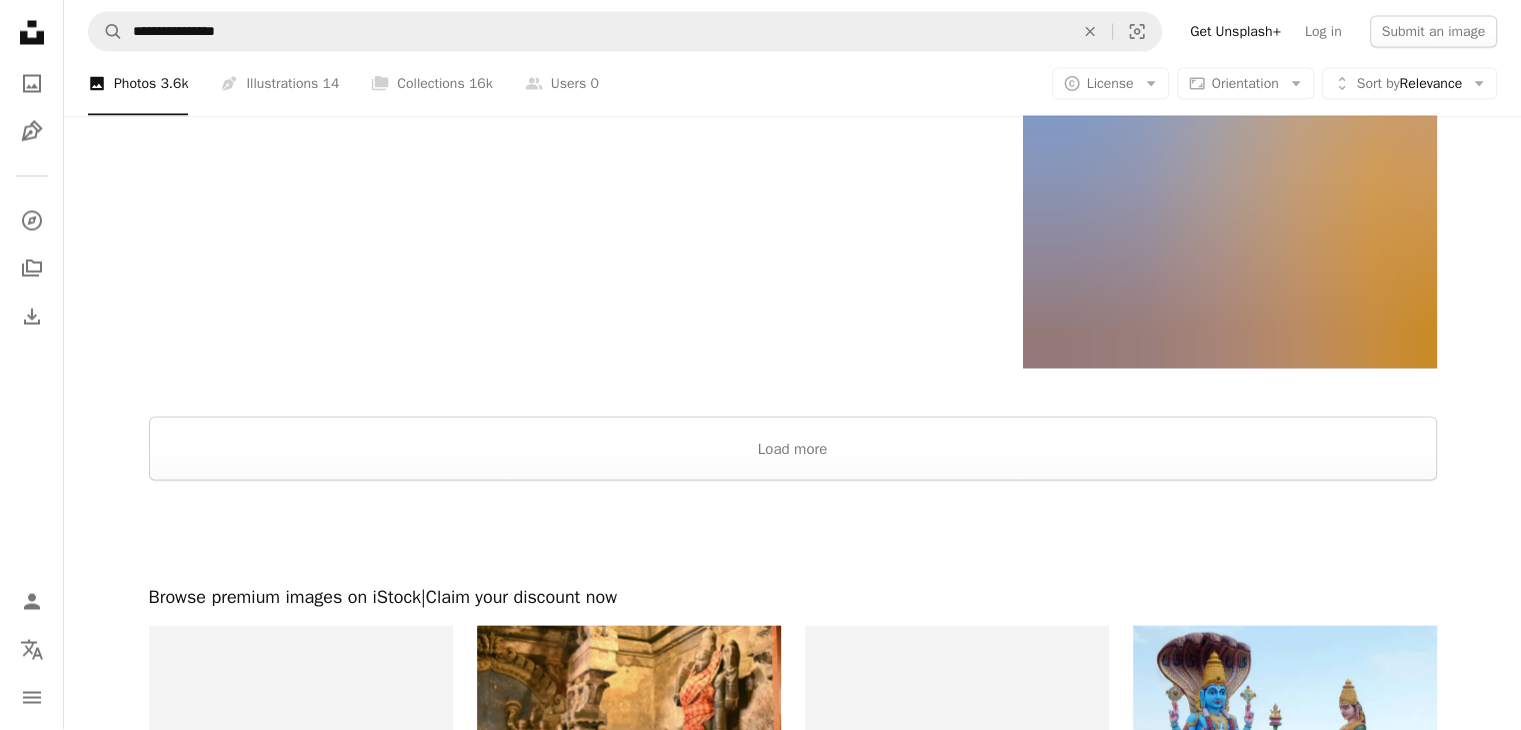 scroll, scrollTop: 3844, scrollLeft: 0, axis: vertical 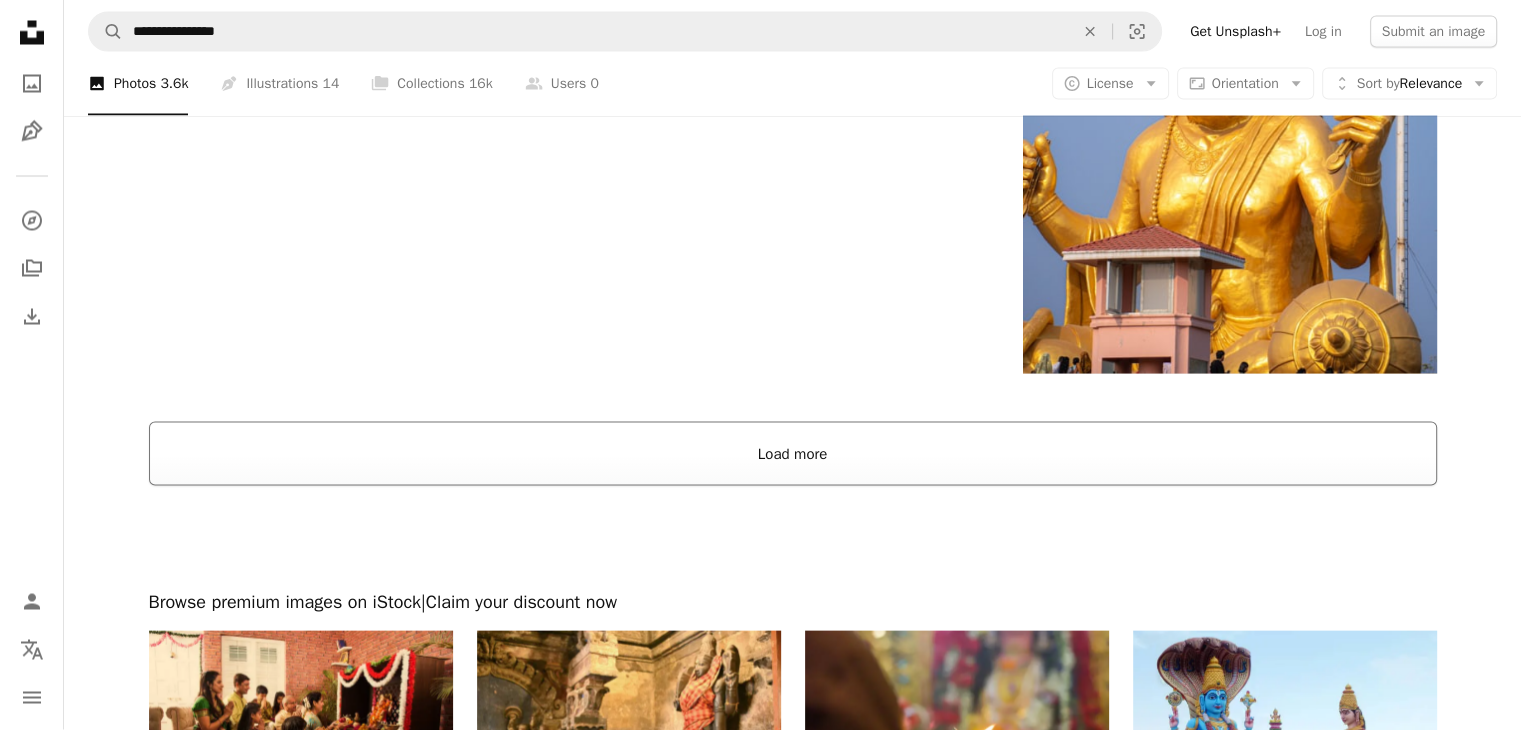 click on "Load more" at bounding box center [793, 454] 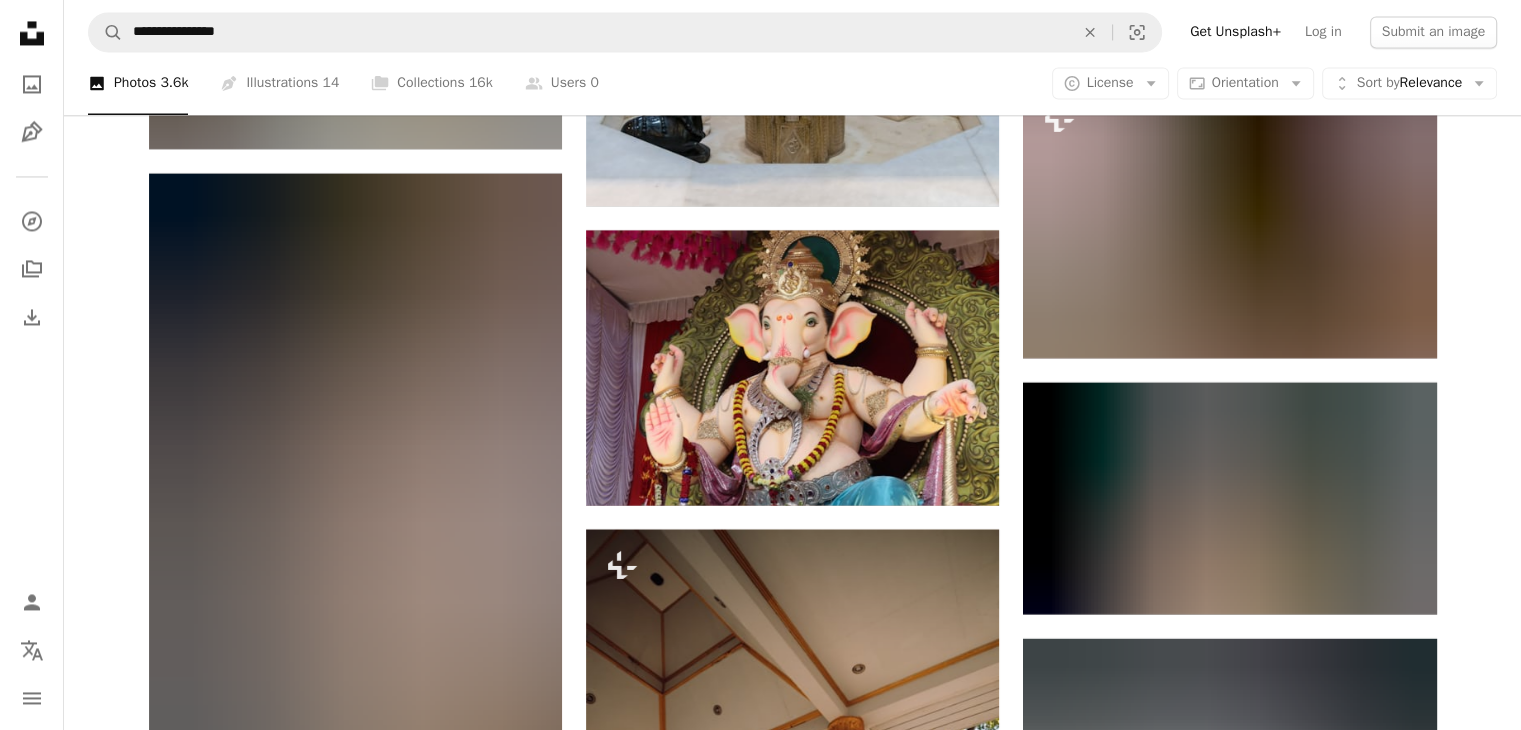 scroll, scrollTop: 18589, scrollLeft: 0, axis: vertical 